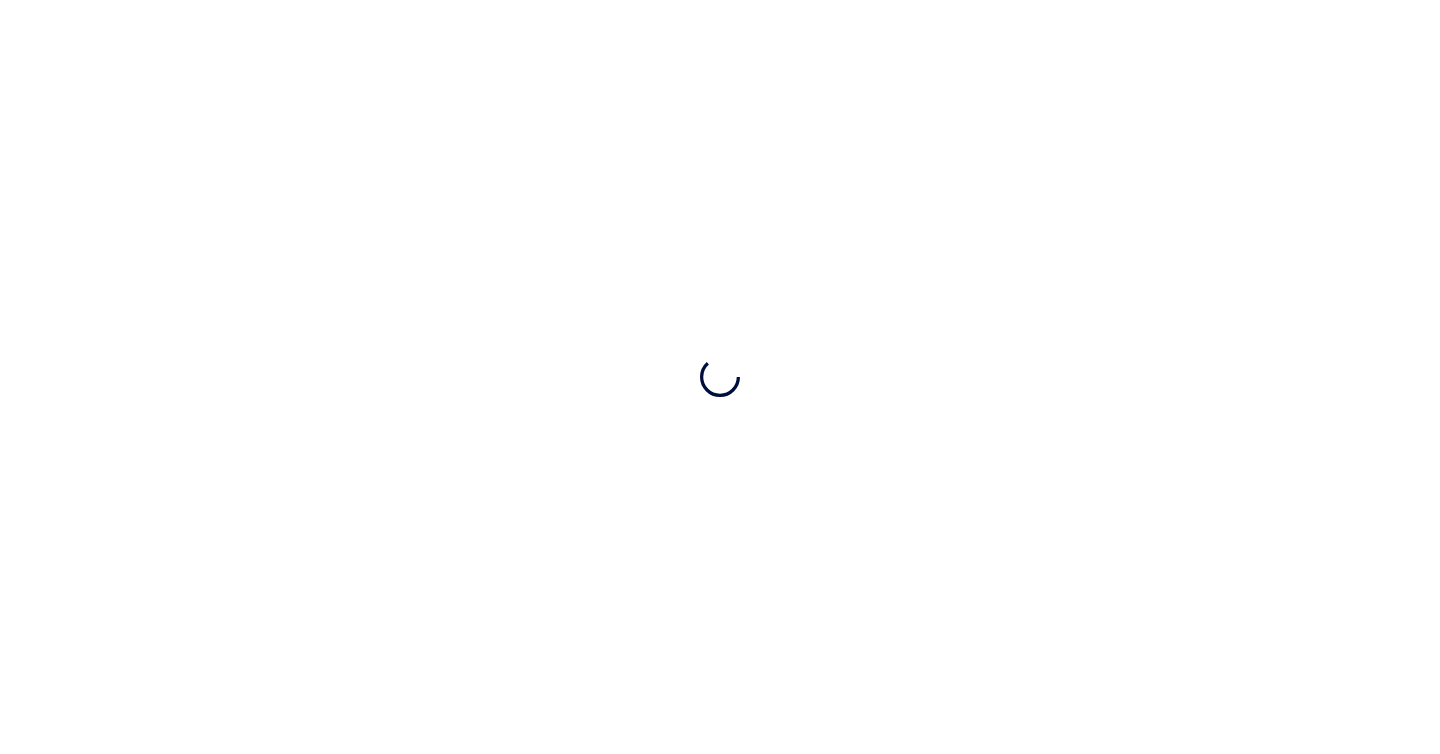scroll, scrollTop: 0, scrollLeft: 0, axis: both 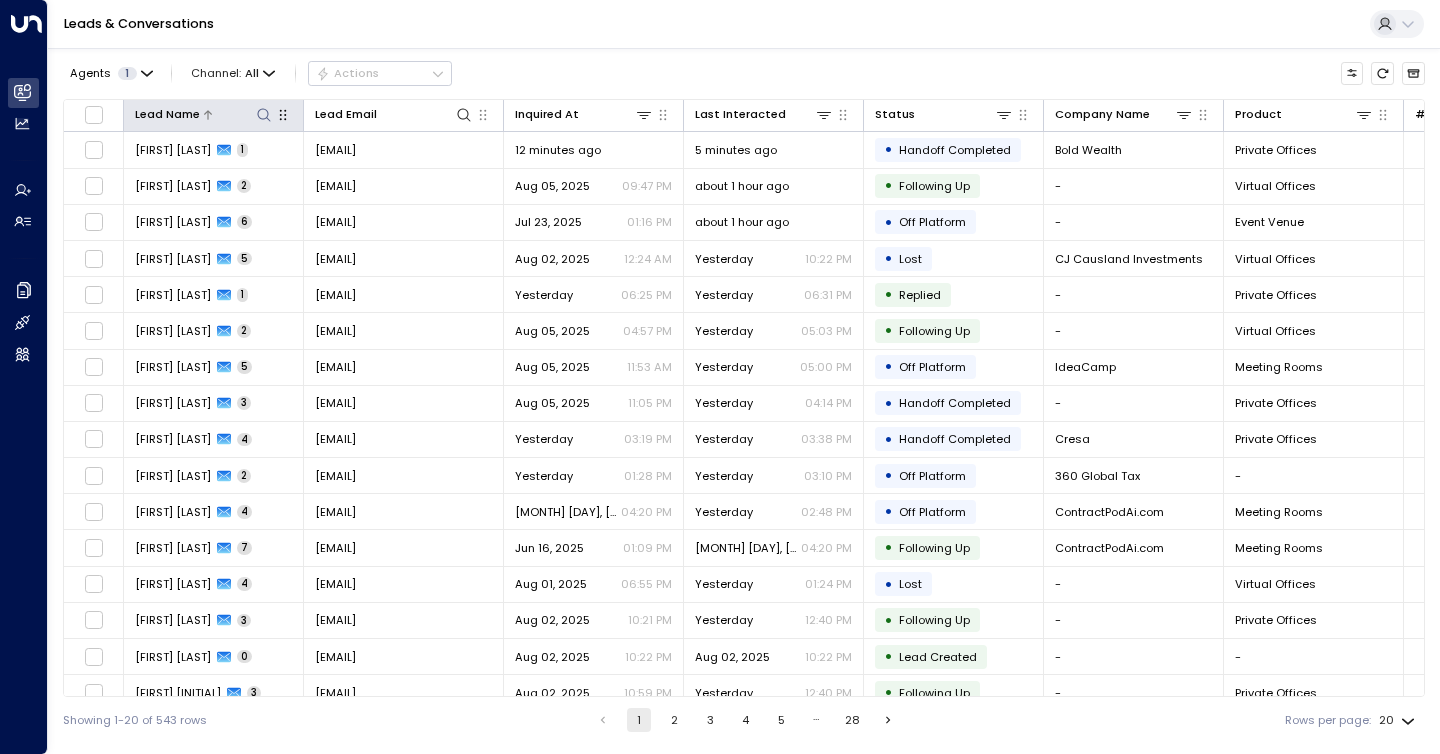 click 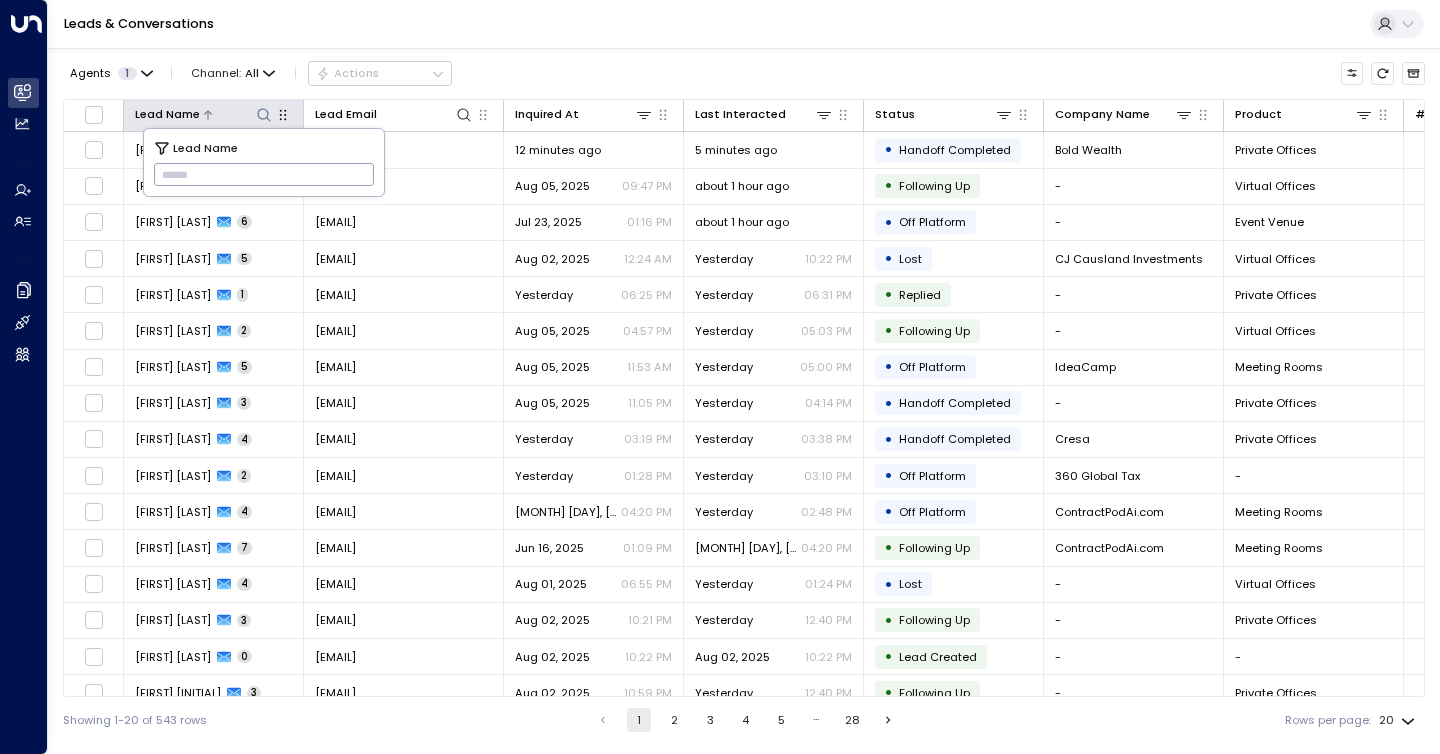 type on "**********" 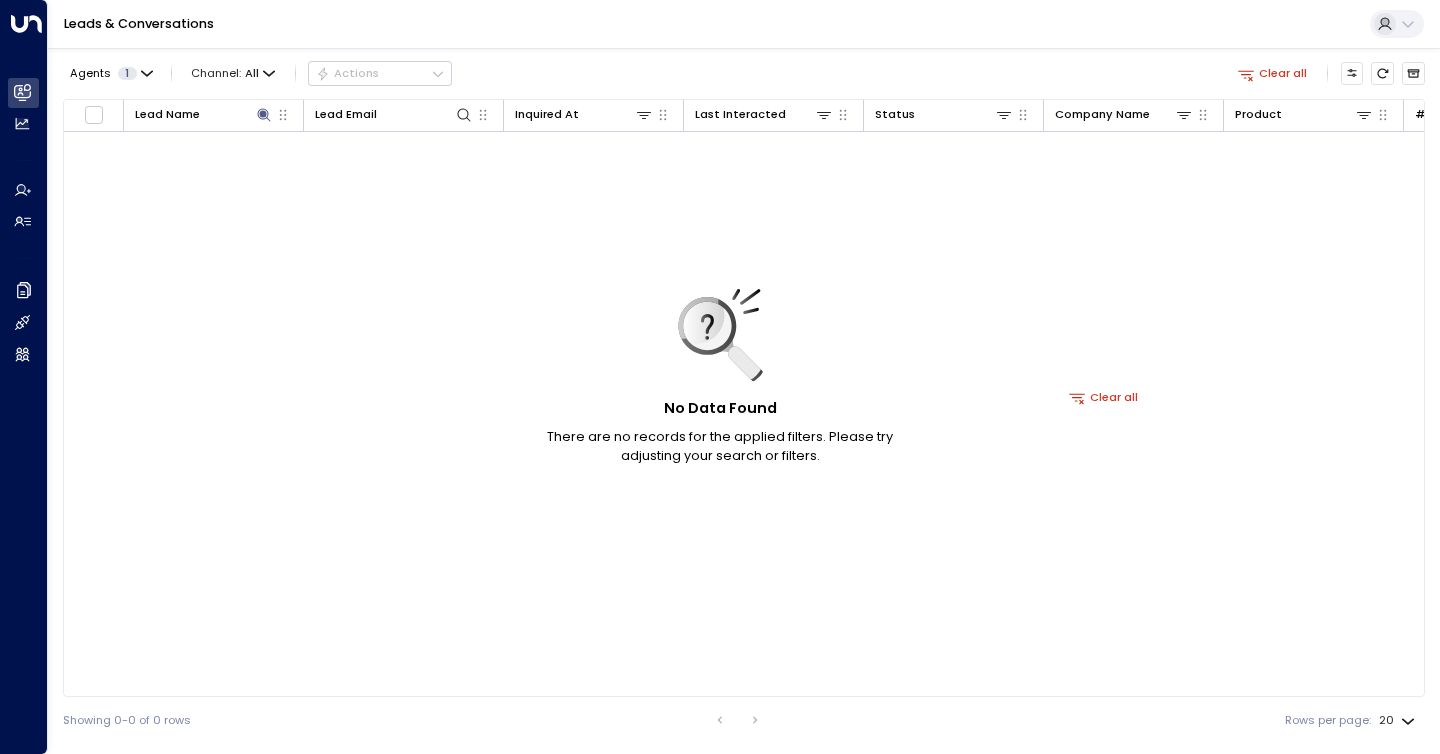 click on "Agents   1 Channel: All   Actions Clear all" at bounding box center (744, 73) 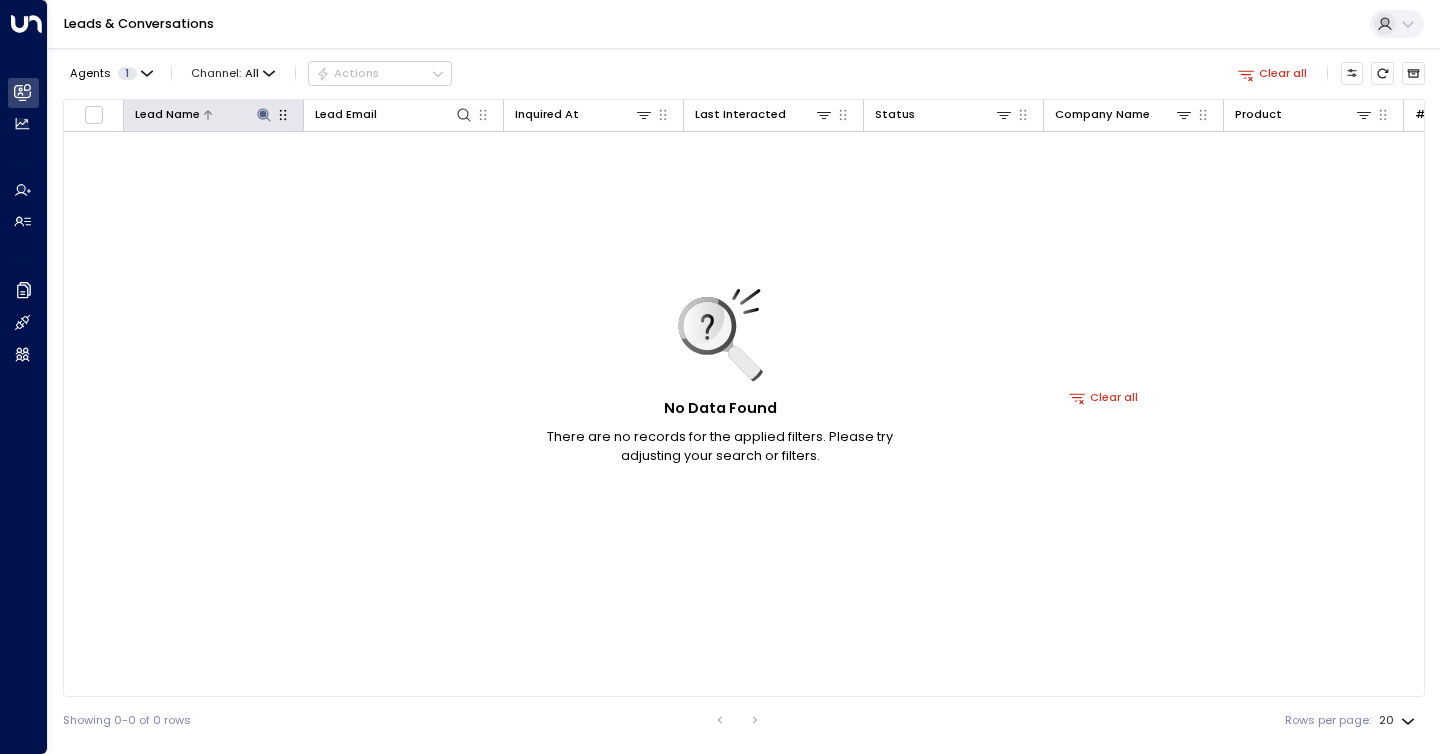 click at bounding box center (236, 114) 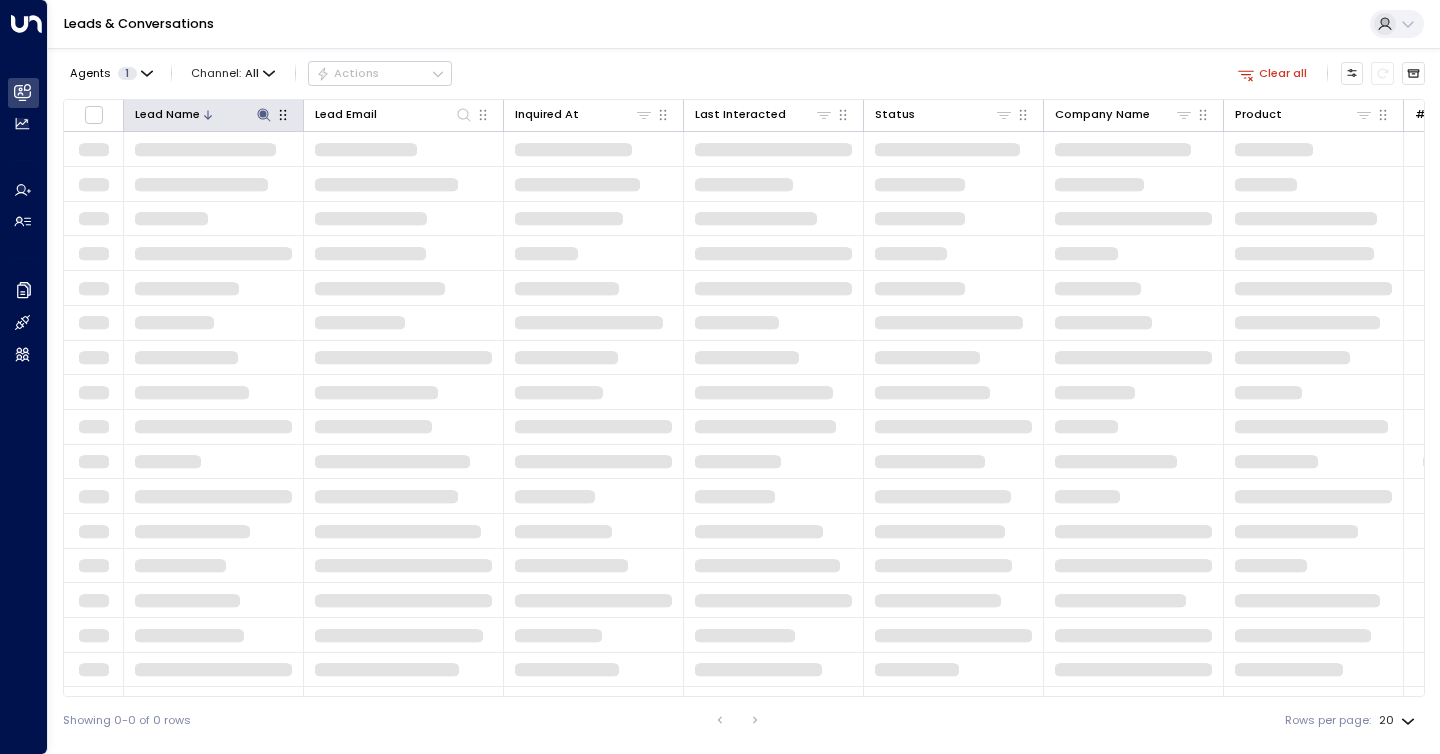 click 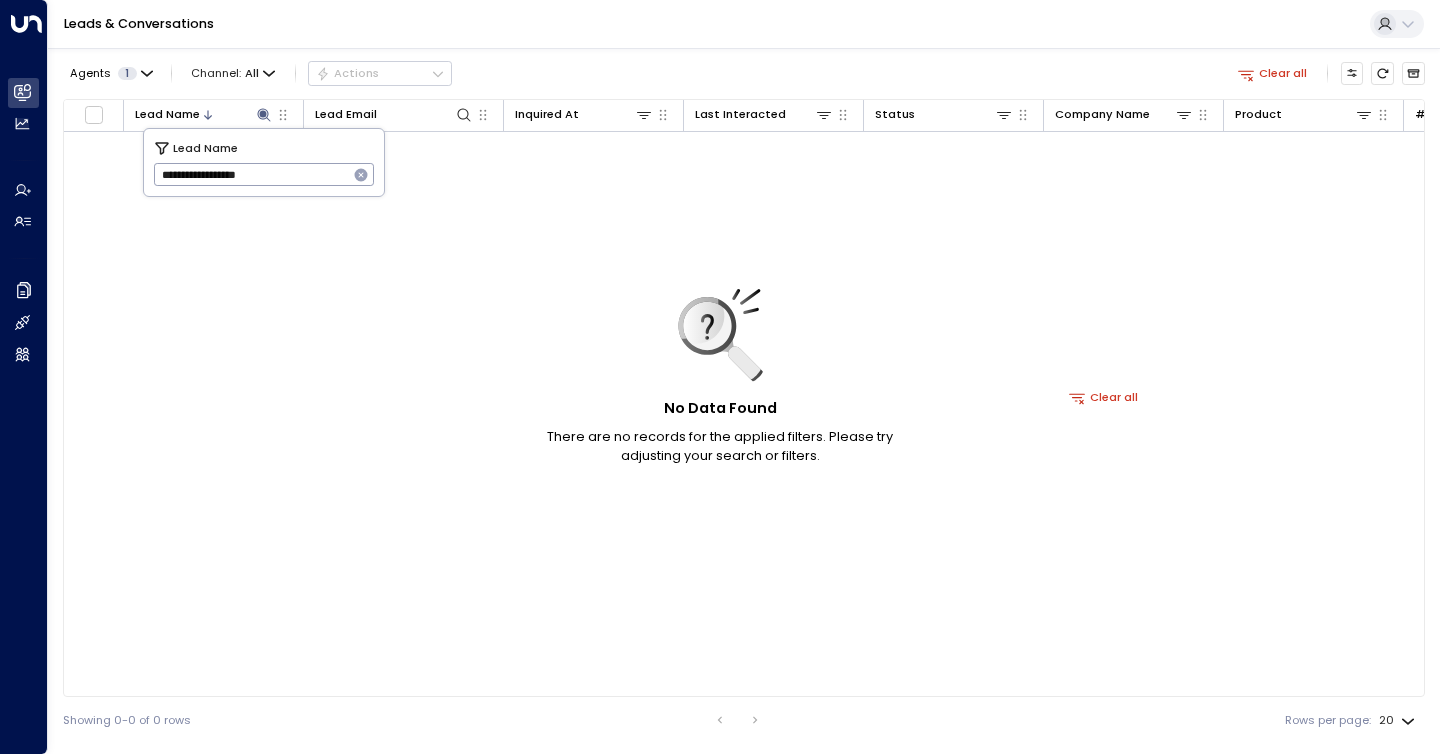 click 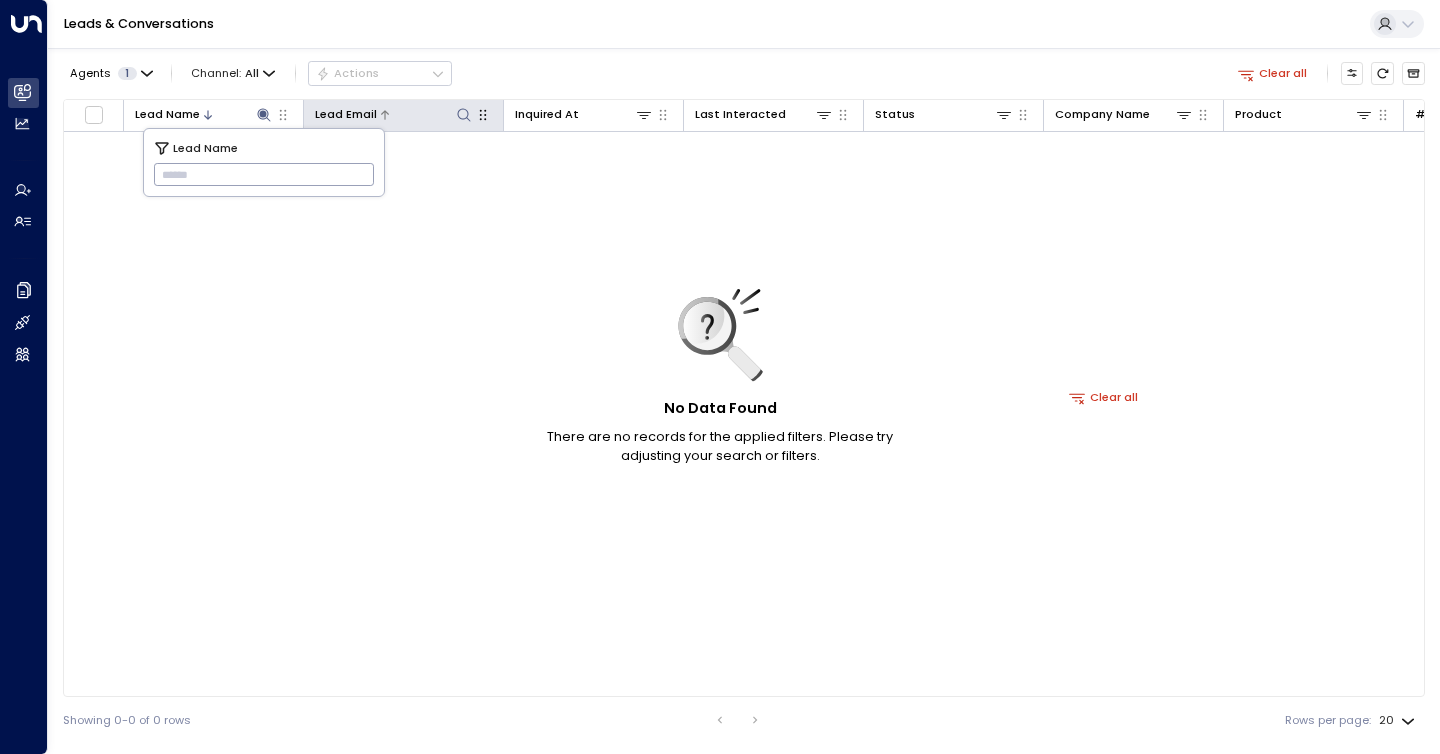 click 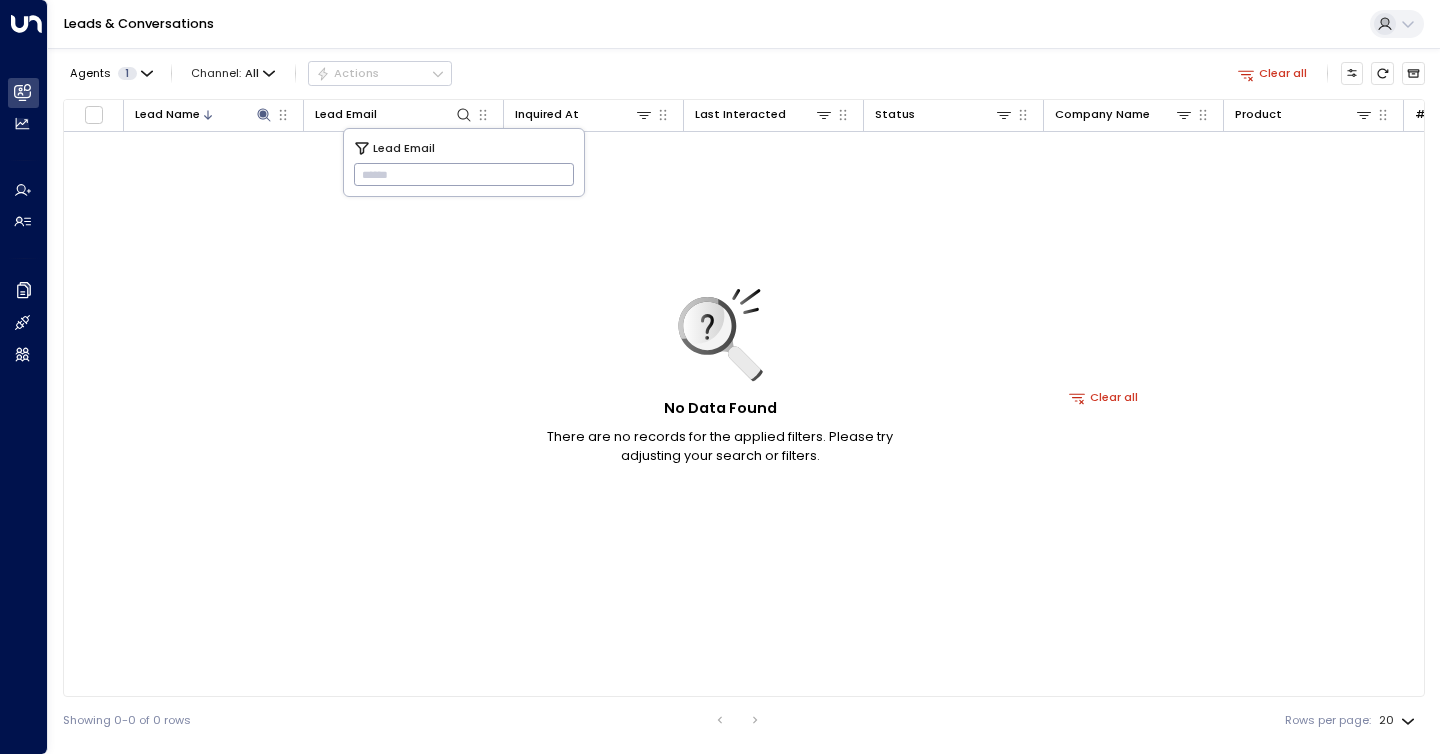 type on "**********" 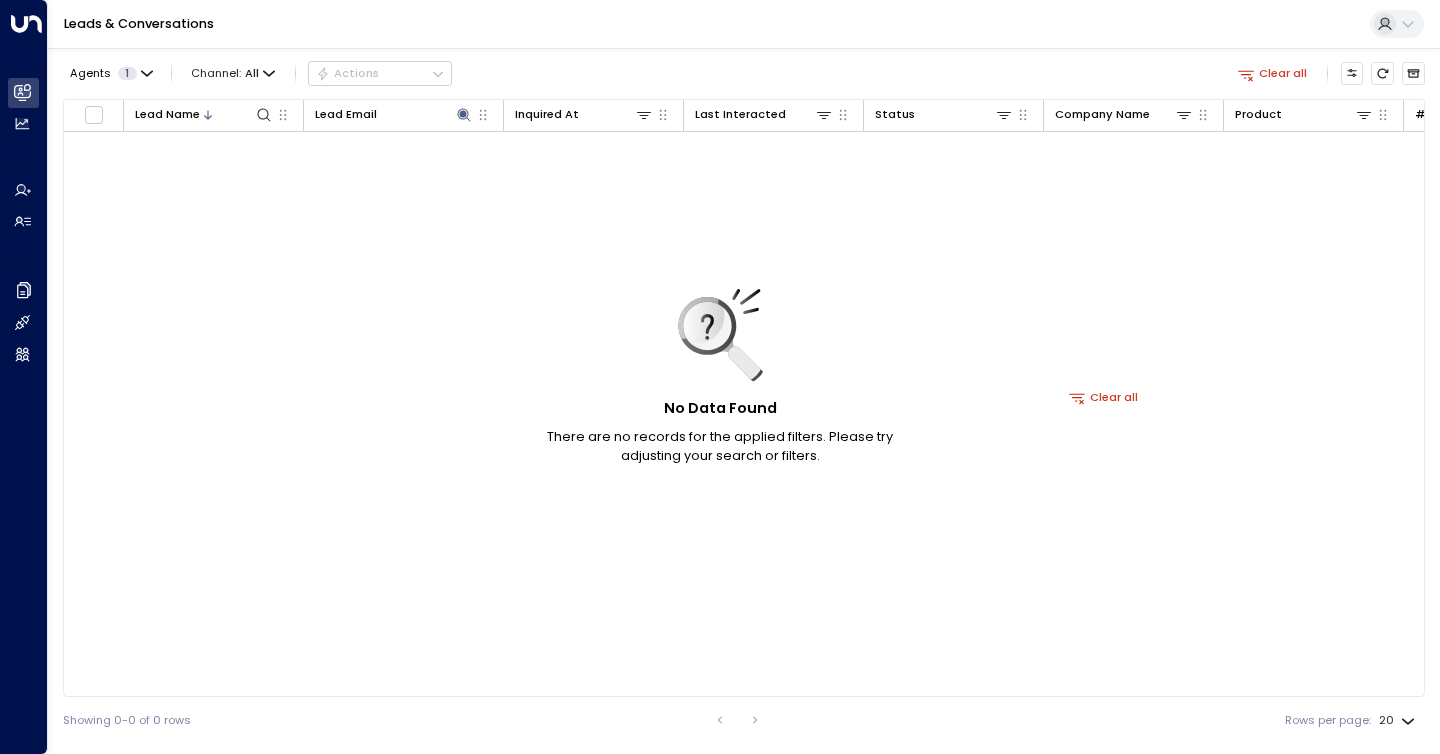 click 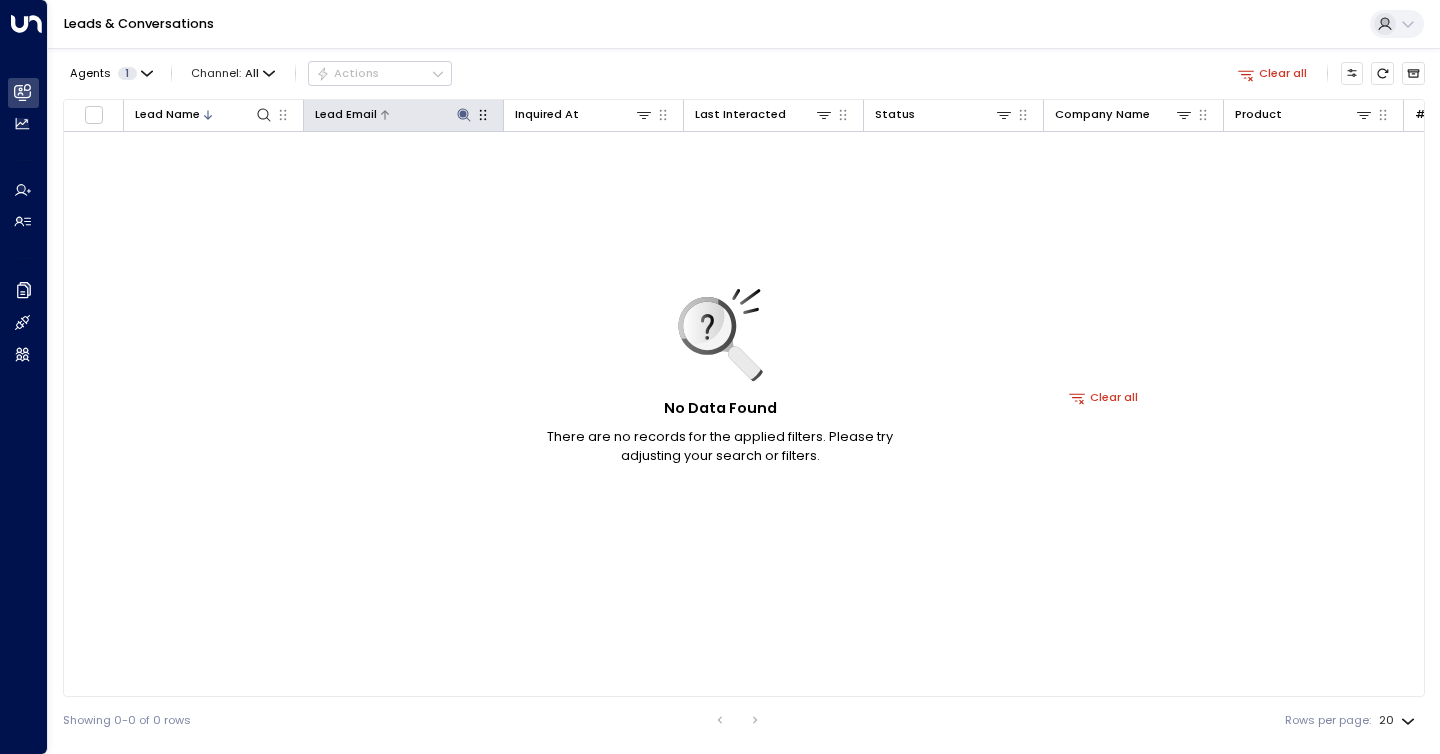 click 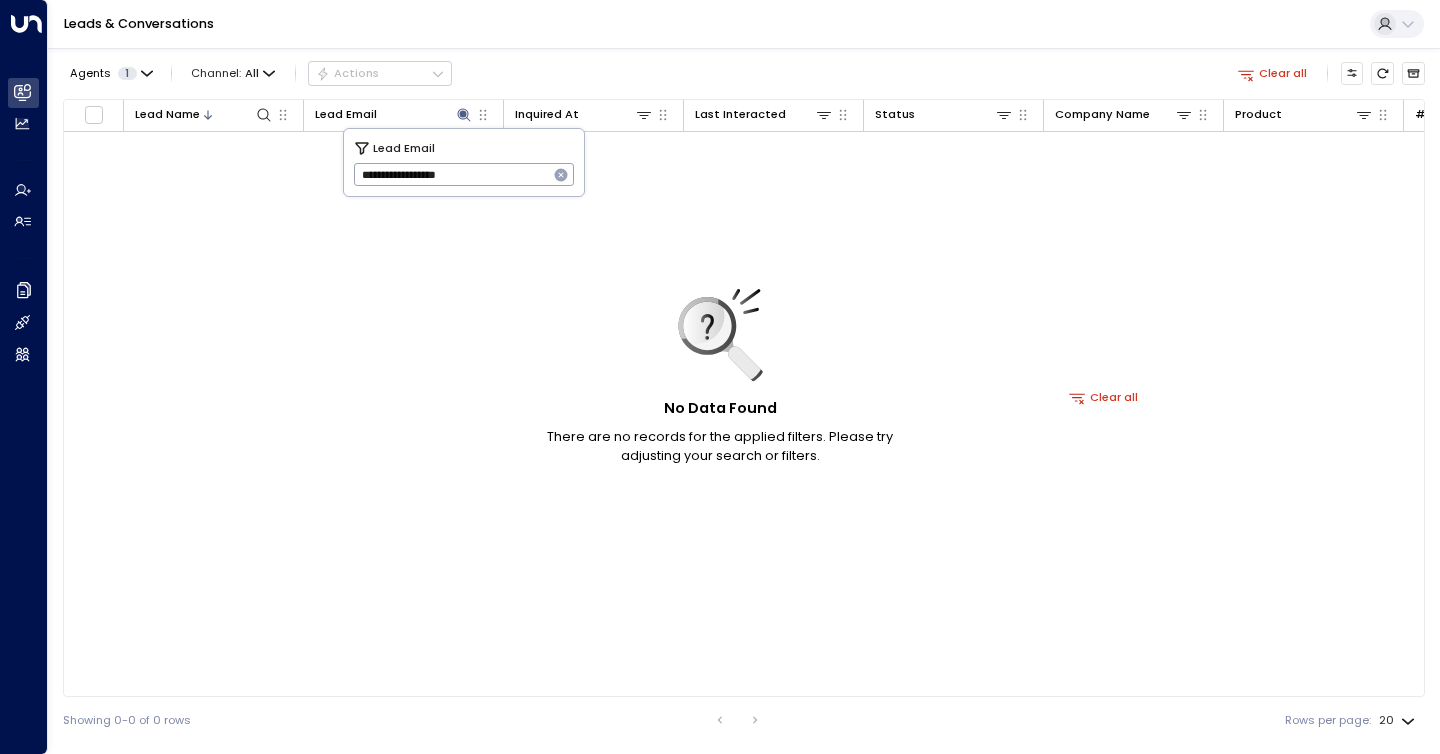 click 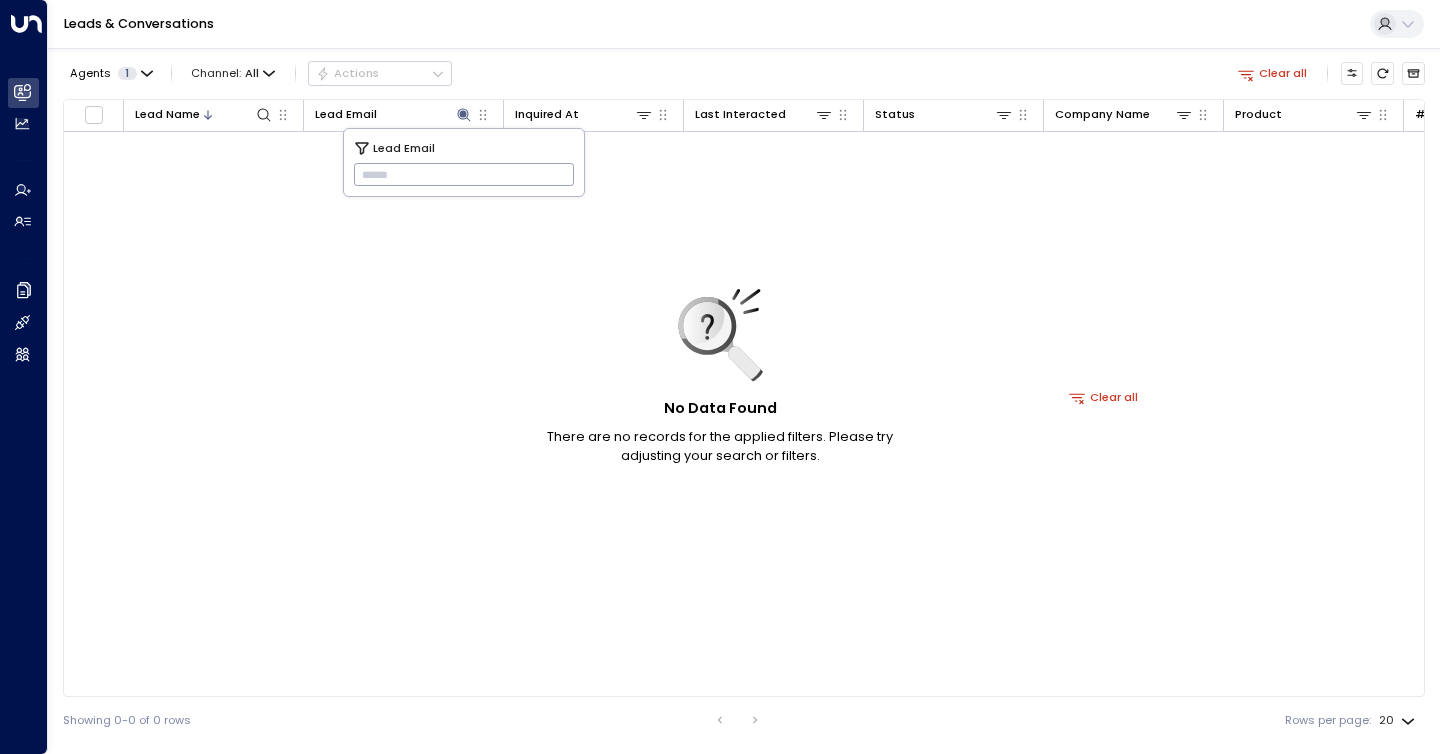click on "No Data Found There are no records for the applied filters. Please try adjusting your search or filters. Clear all" at bounding box center (1104, 397) 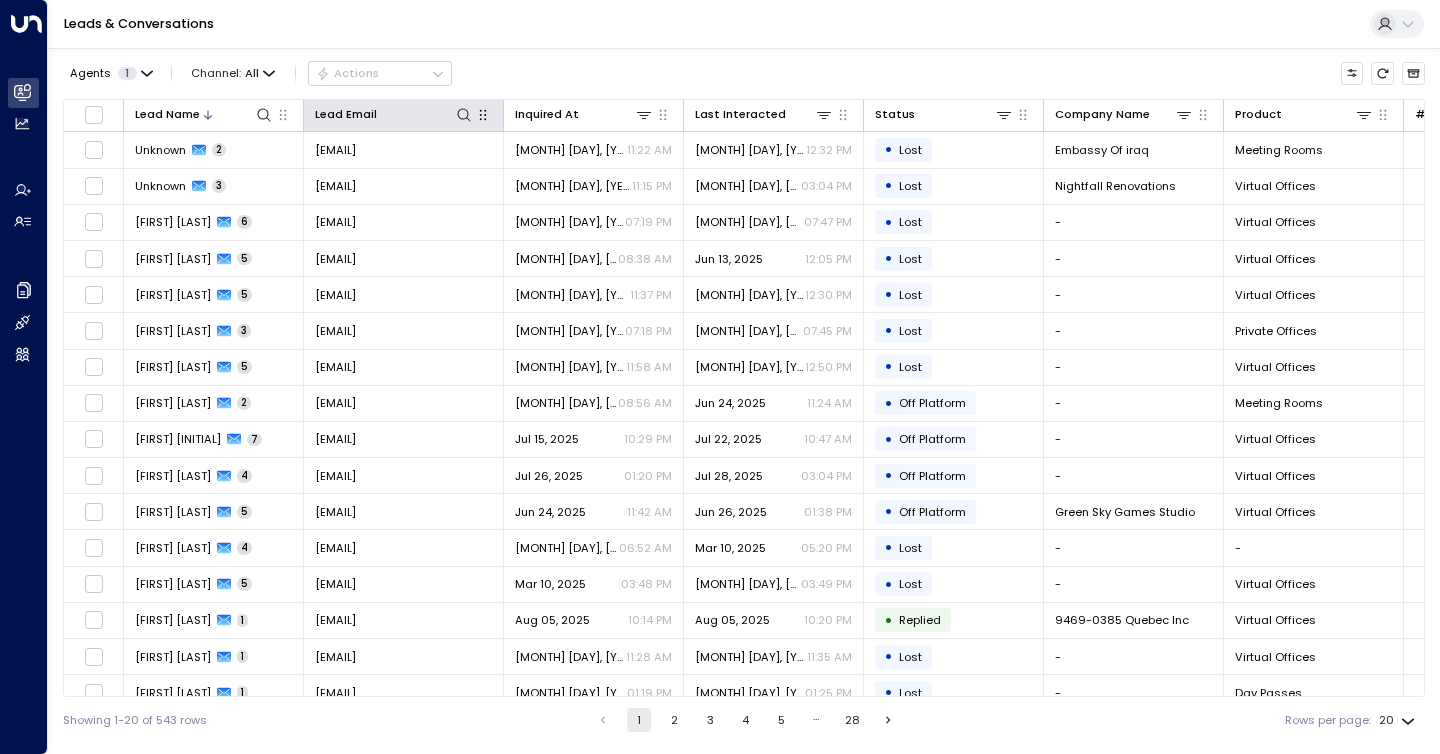 click at bounding box center (483, 115) 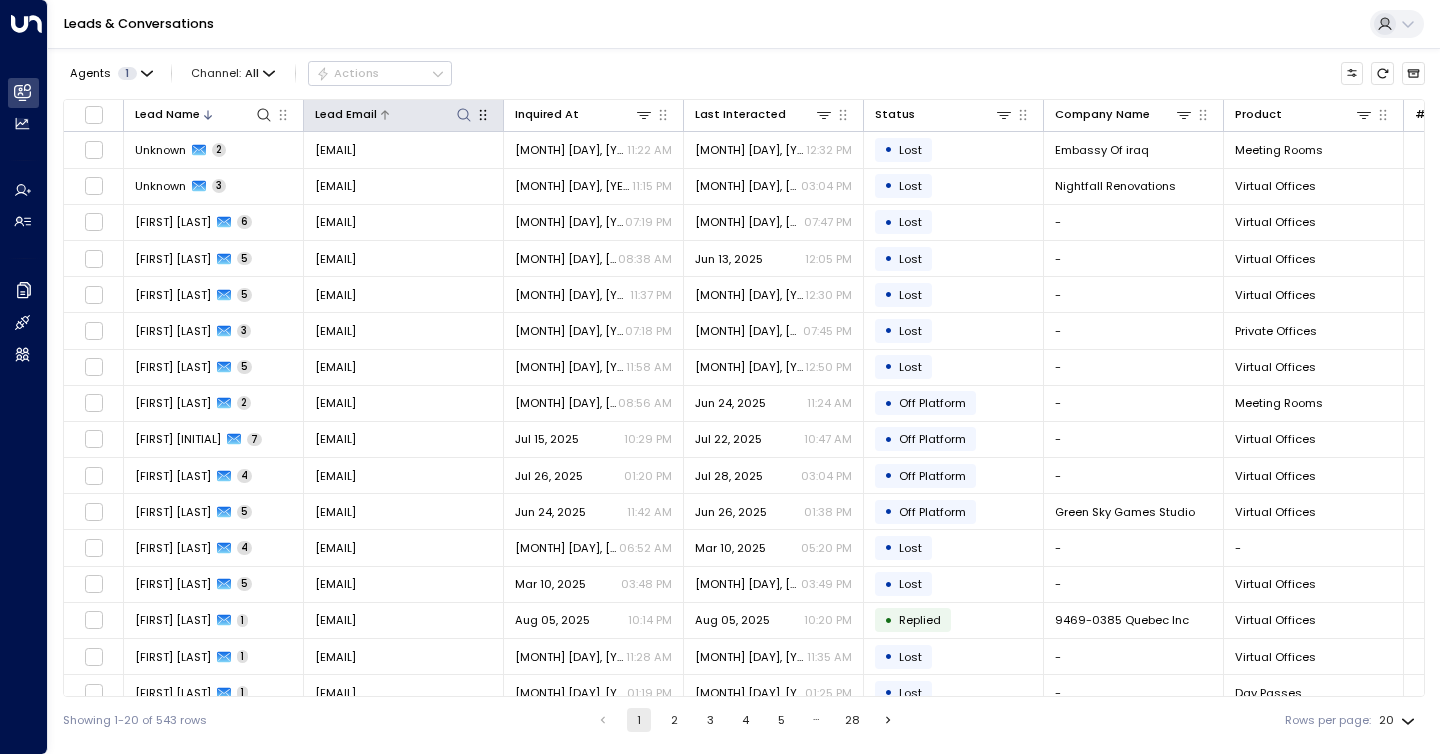 click 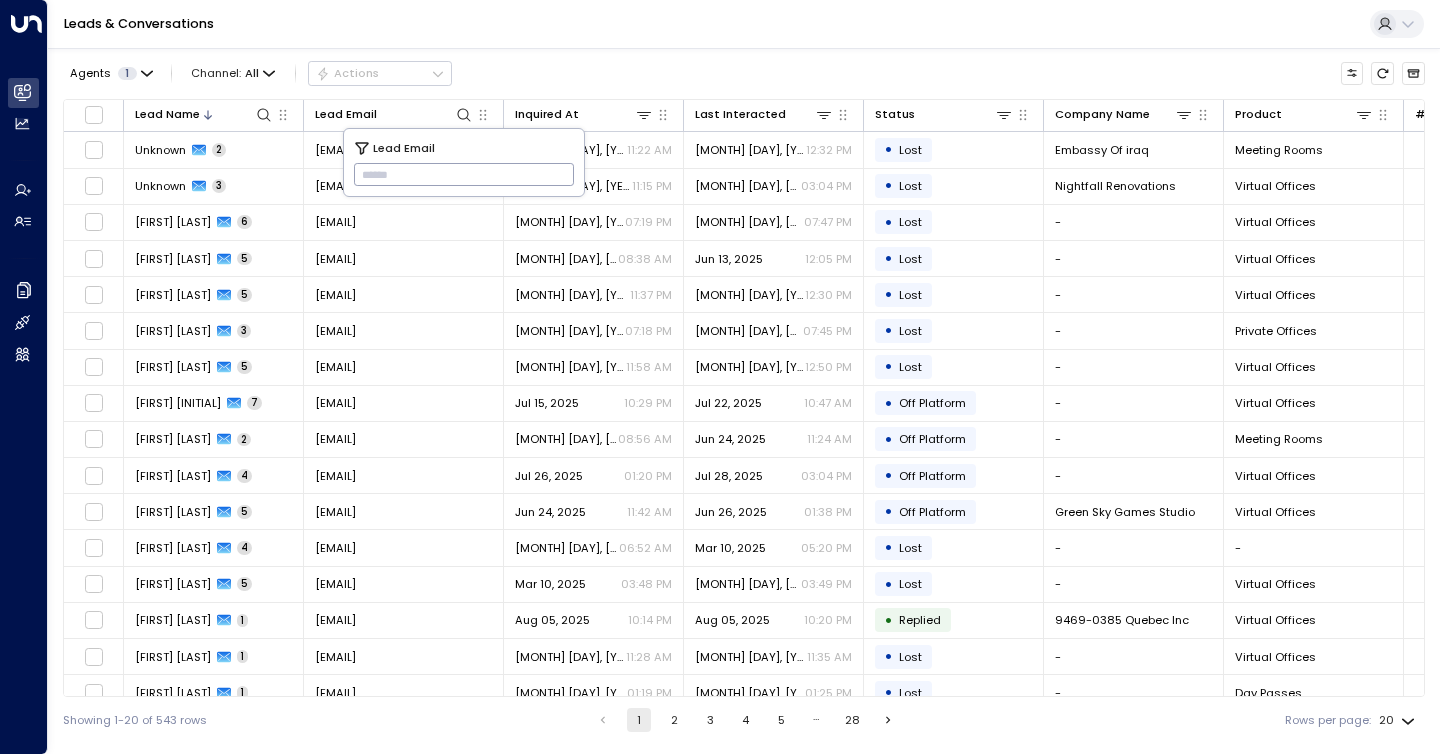type on "**********" 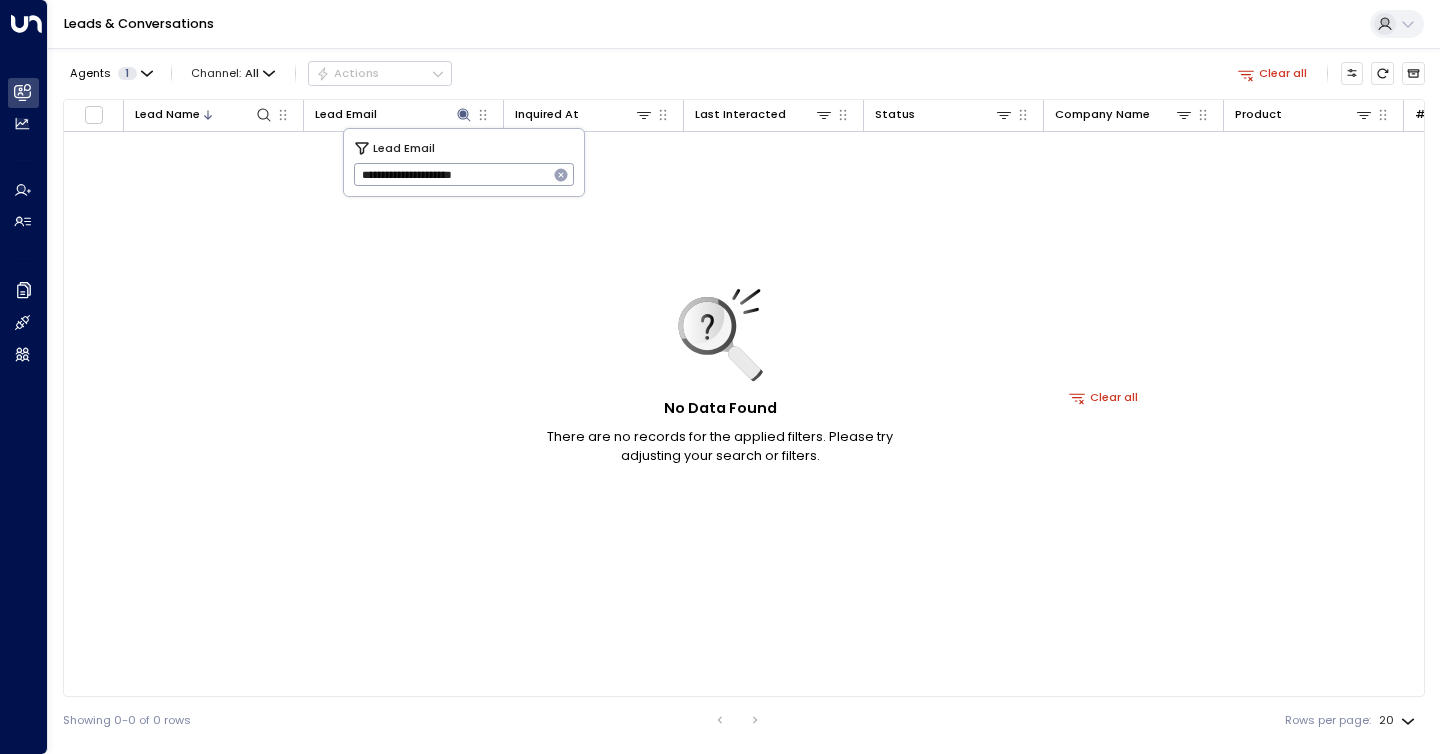 click on "Clear all" at bounding box center [1104, 397] 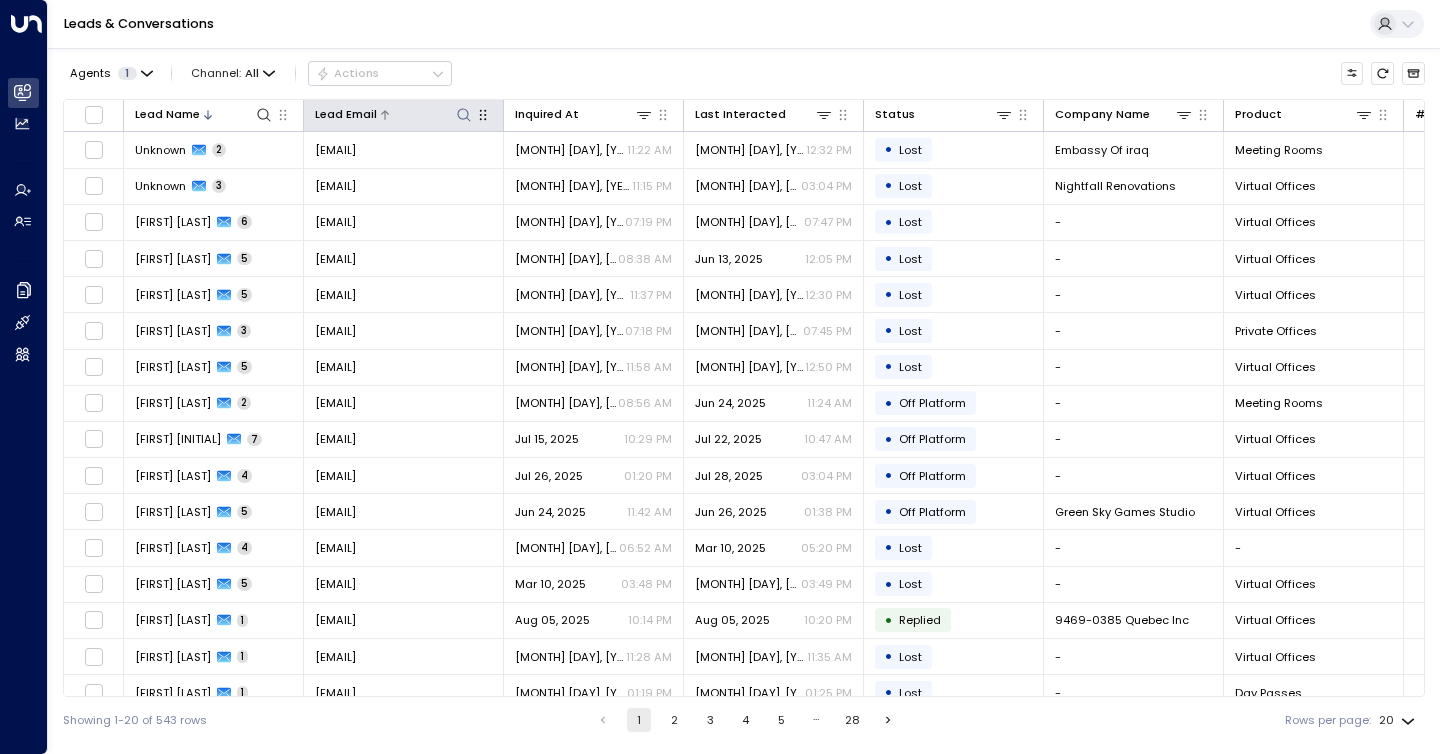 click 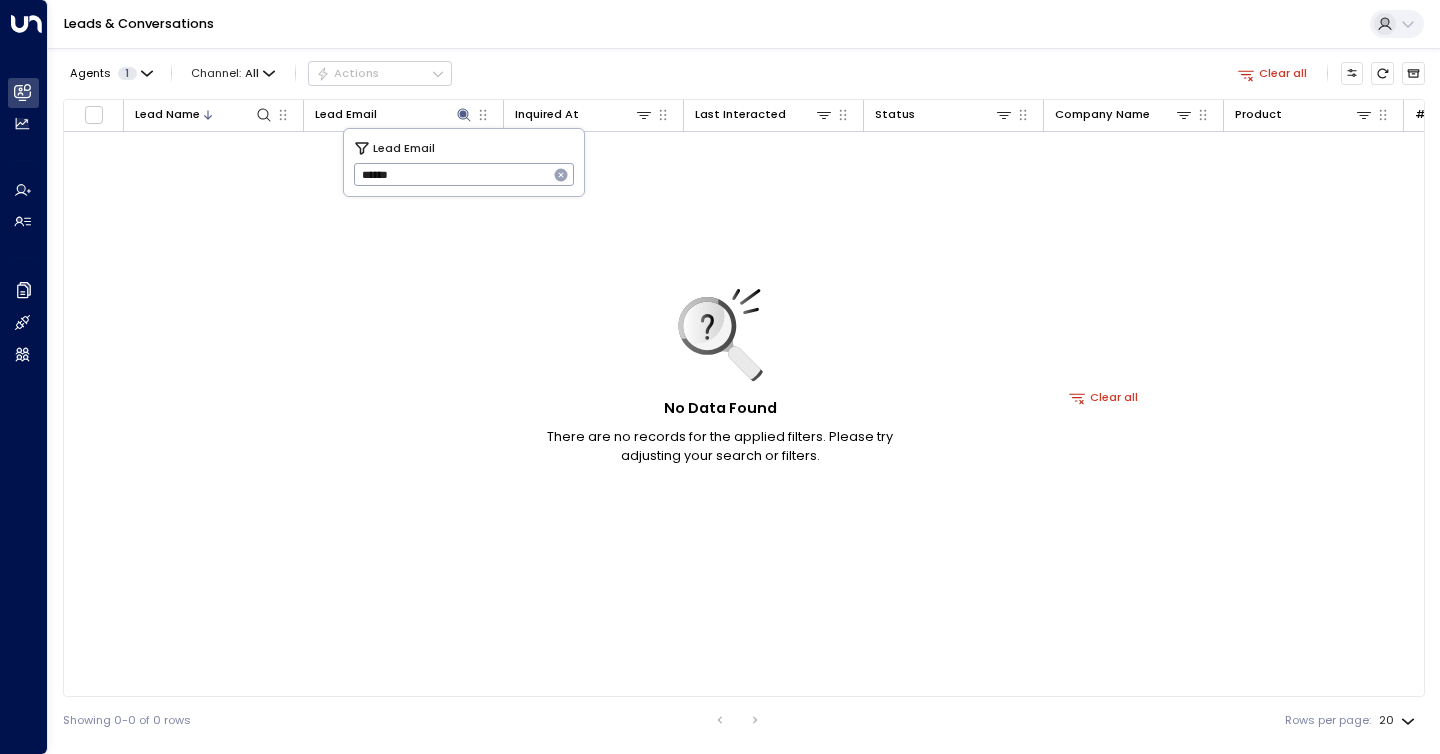 type on "******" 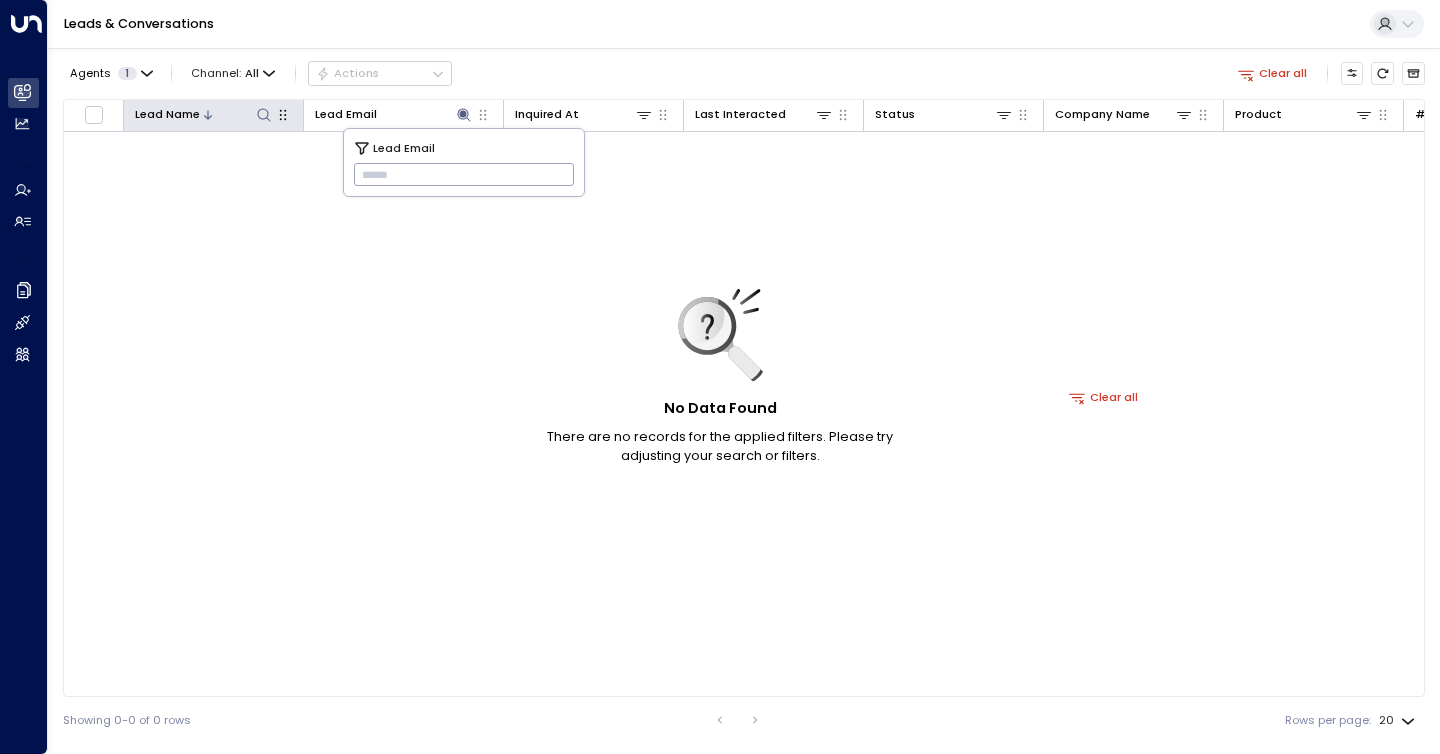 click 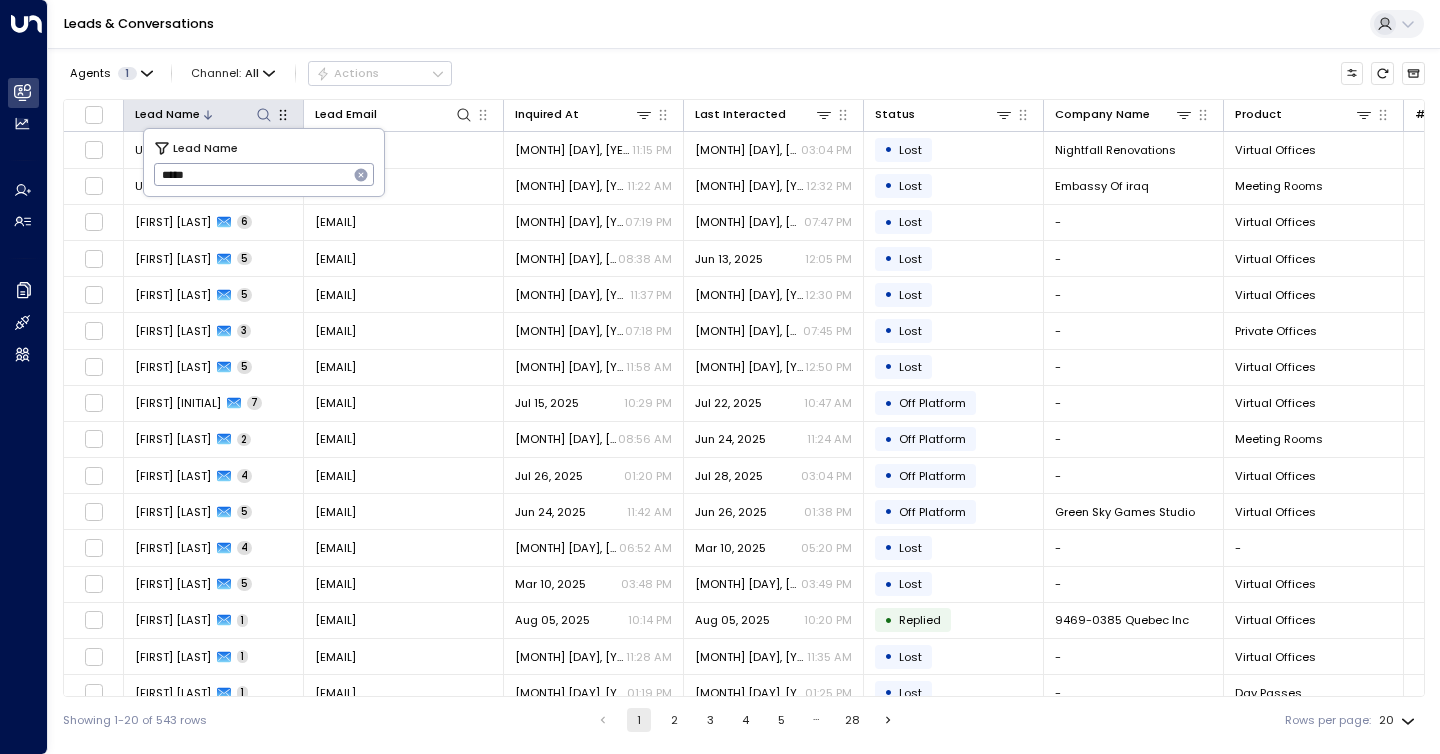 type on "******" 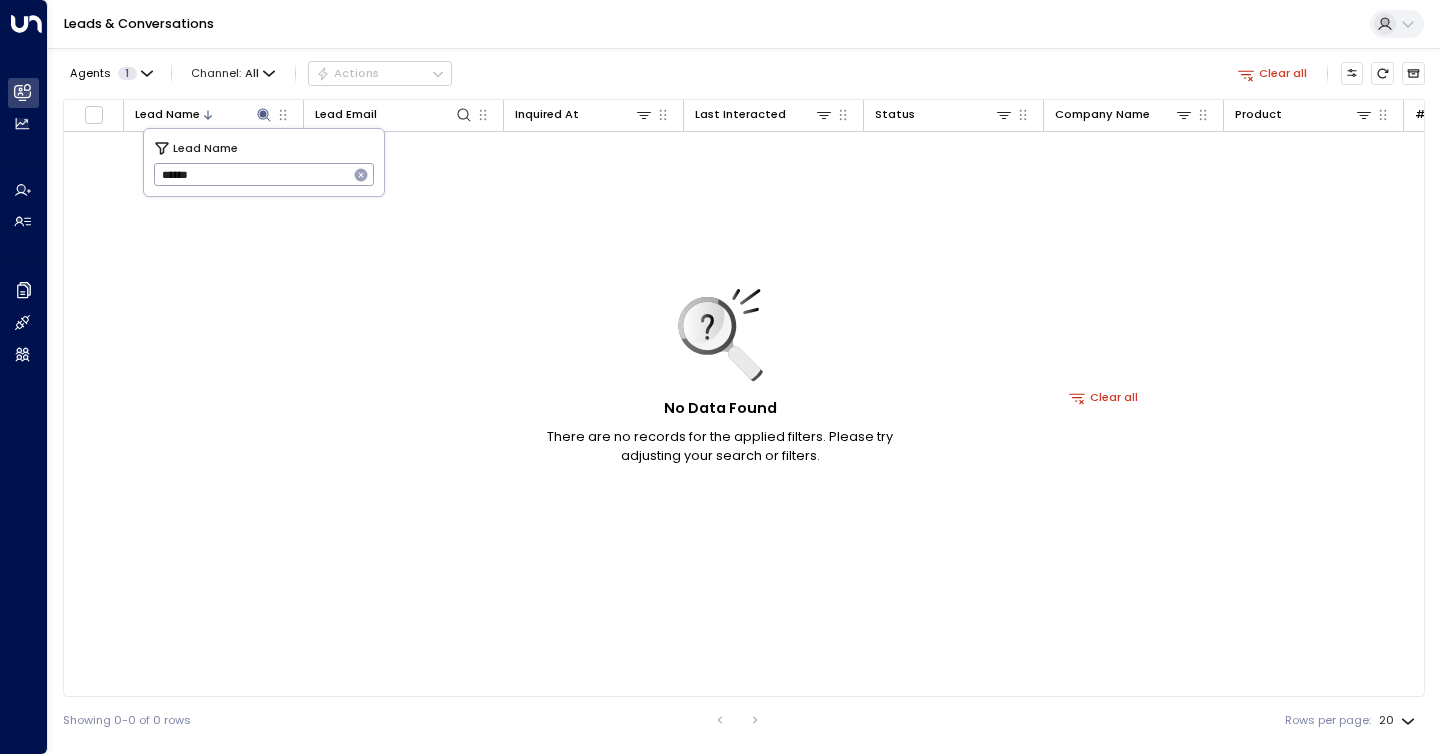 click on "No Data Found There are no records for the applied filters. Please try adjusting your search or filters. Clear all" at bounding box center (1104, 397) 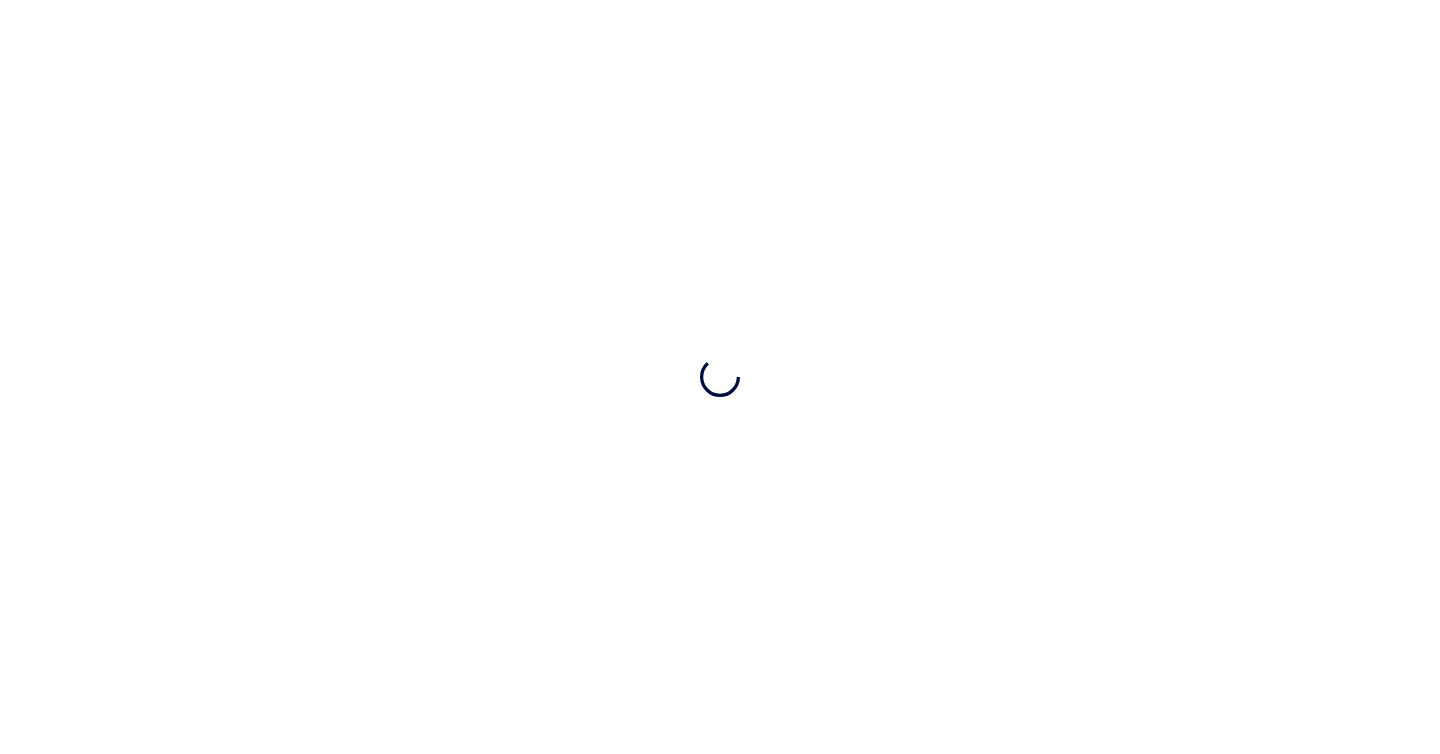 scroll, scrollTop: 0, scrollLeft: 0, axis: both 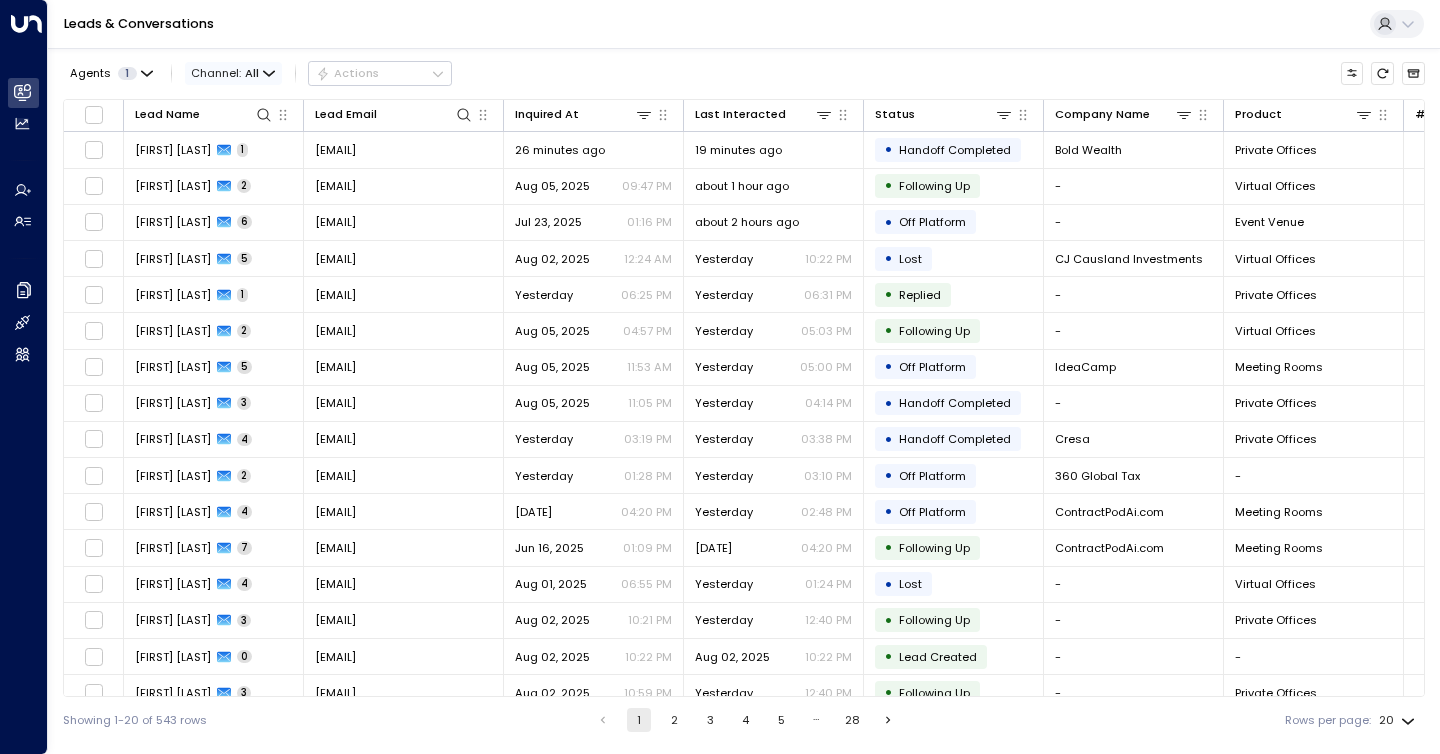 click on "All" at bounding box center [252, 73] 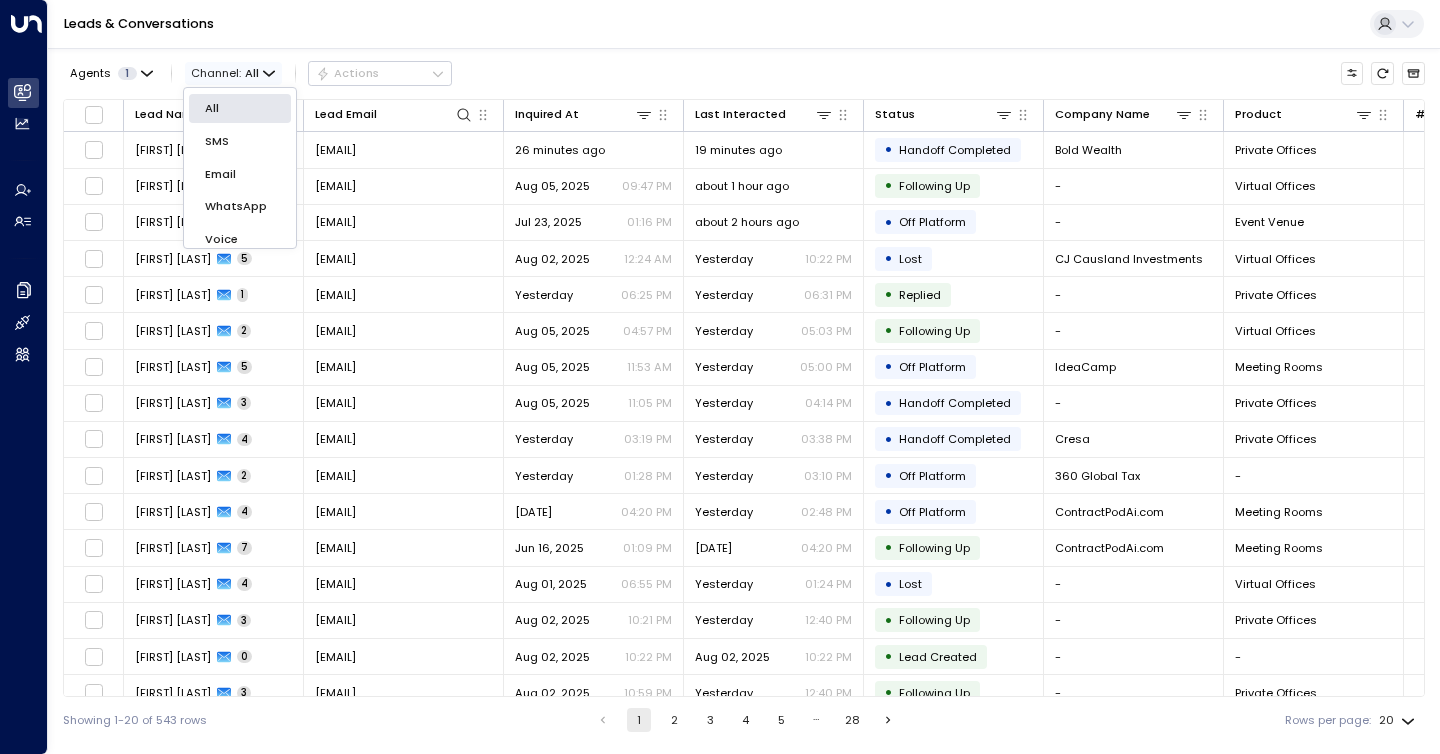 click at bounding box center (720, 377) 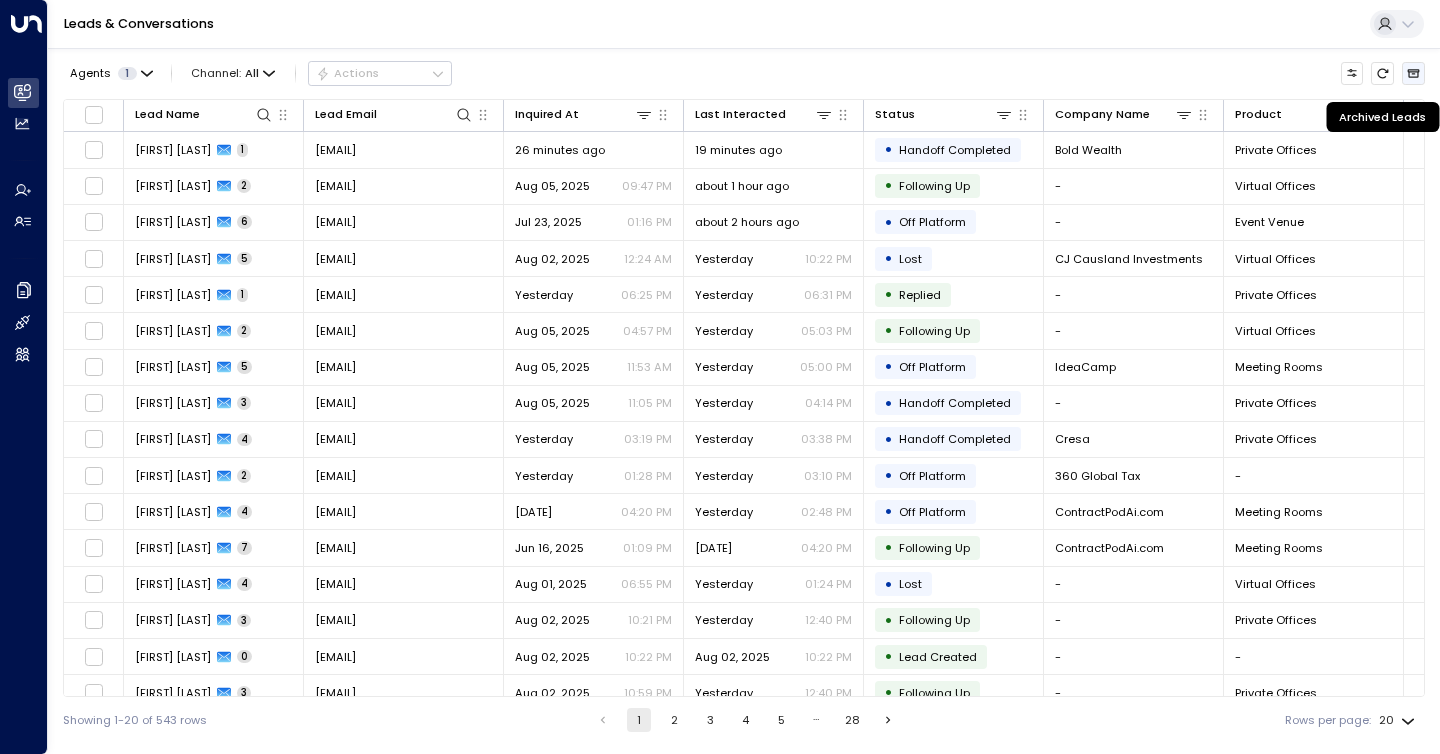 click 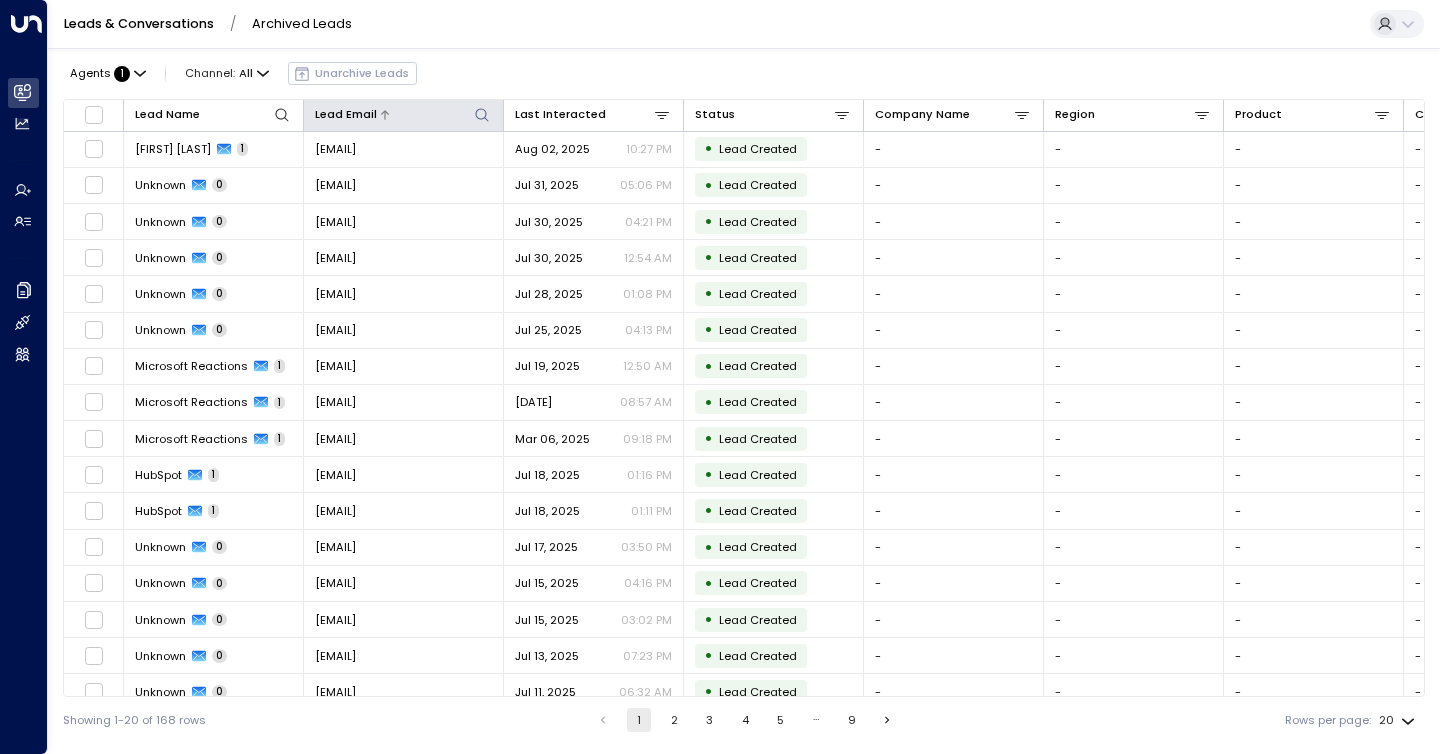 click 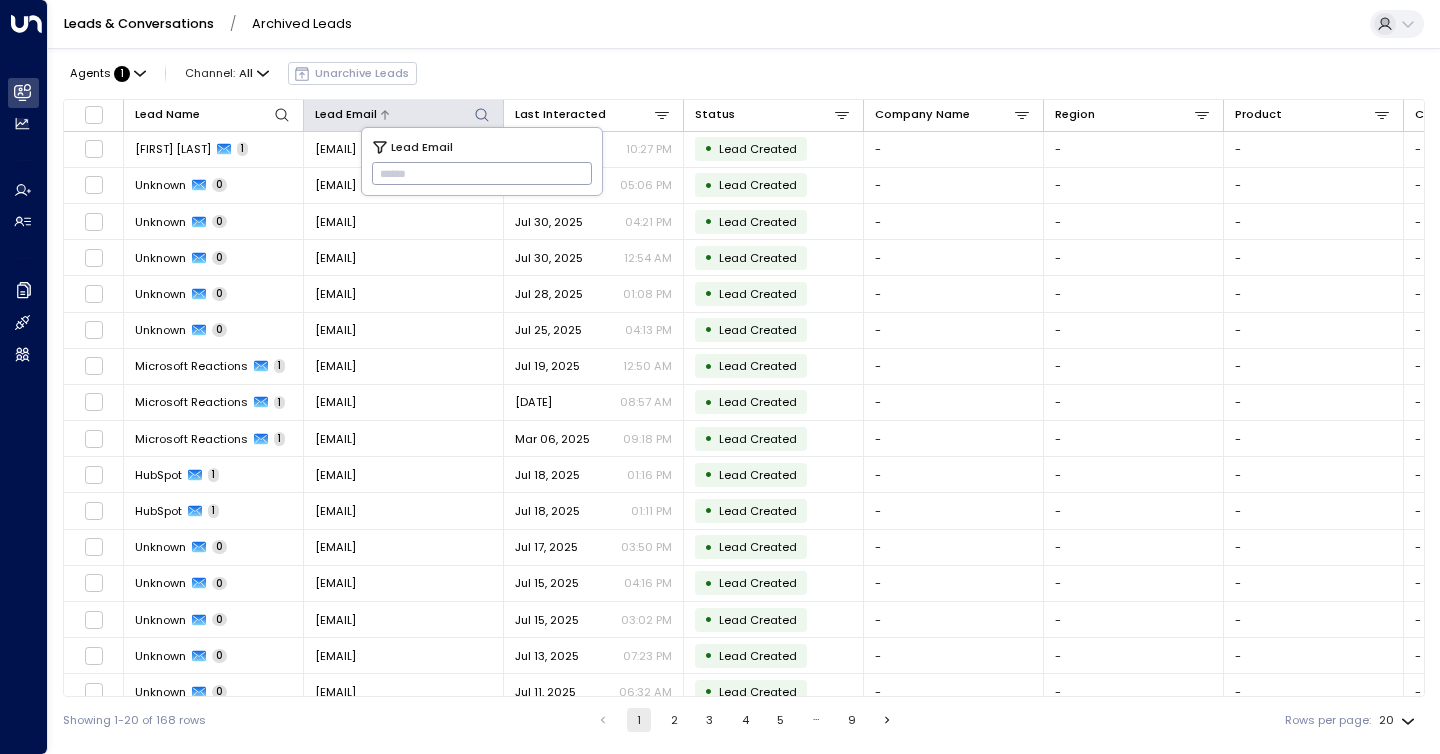 type on "**********" 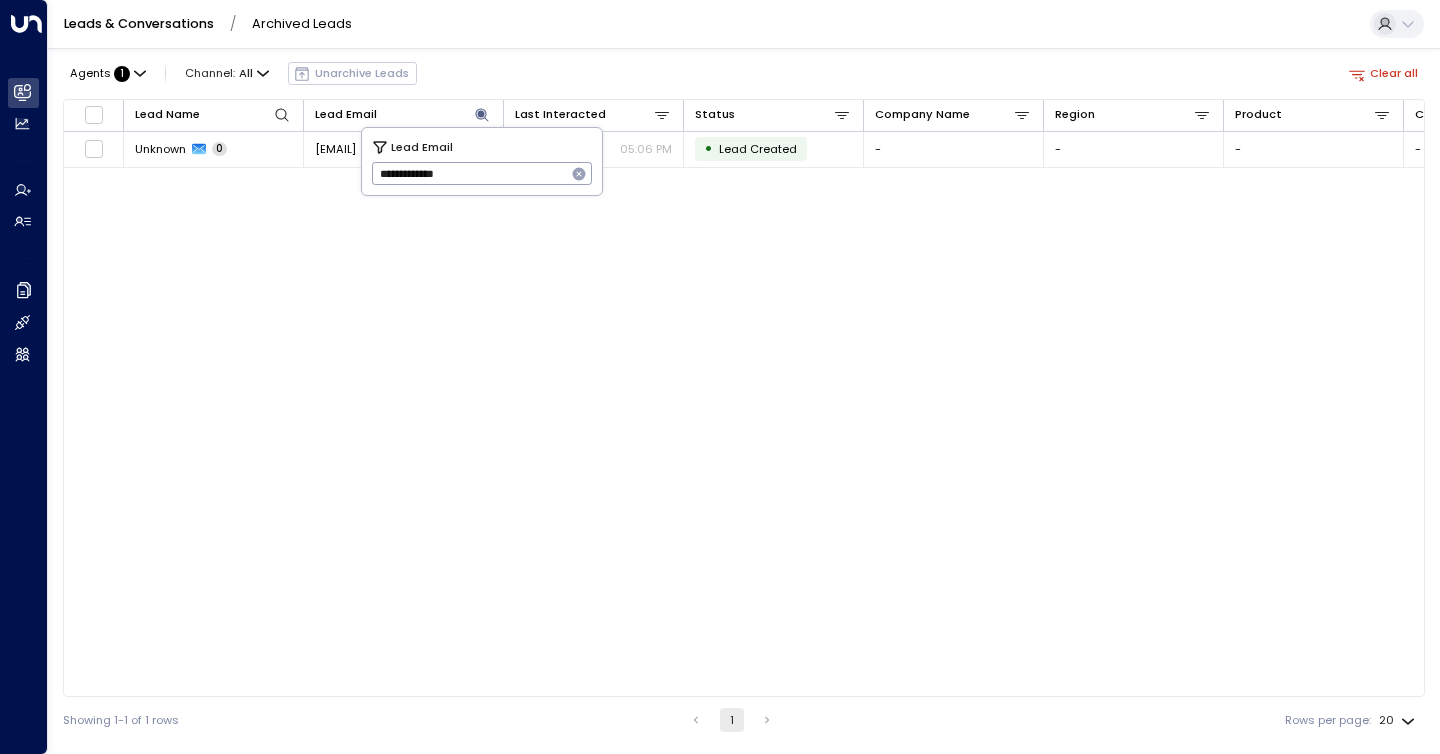 click on "Lead Name Lead Email Last Interacted Status Company Name Region Product Country # of people AI mode Location Inquired At Trigger Phone Unknown 0 [EMAIL] [DATE] [TIME] • Lead Created - - - - - - [DATE] [TIME] [EMAIL] -" at bounding box center (744, 398) 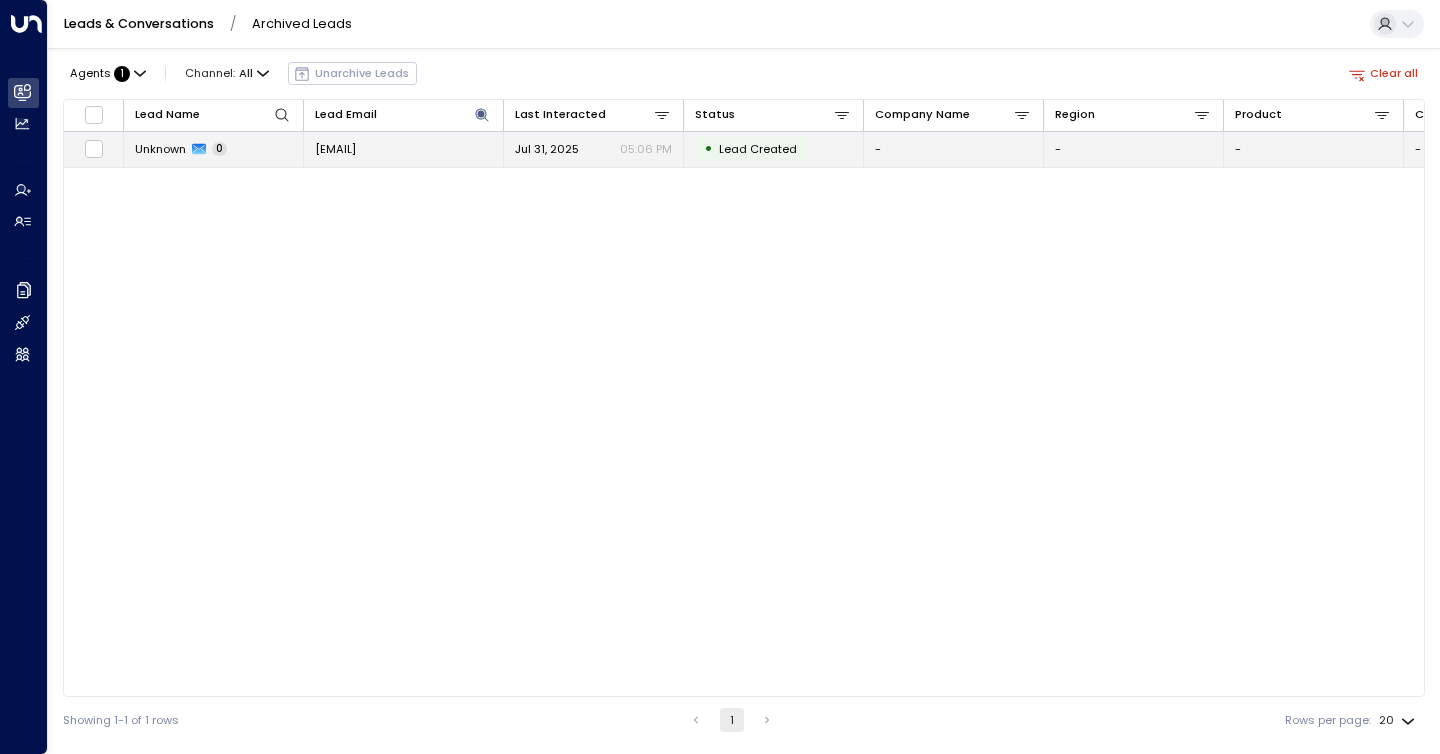 click on "[EMAIL]" at bounding box center [335, 149] 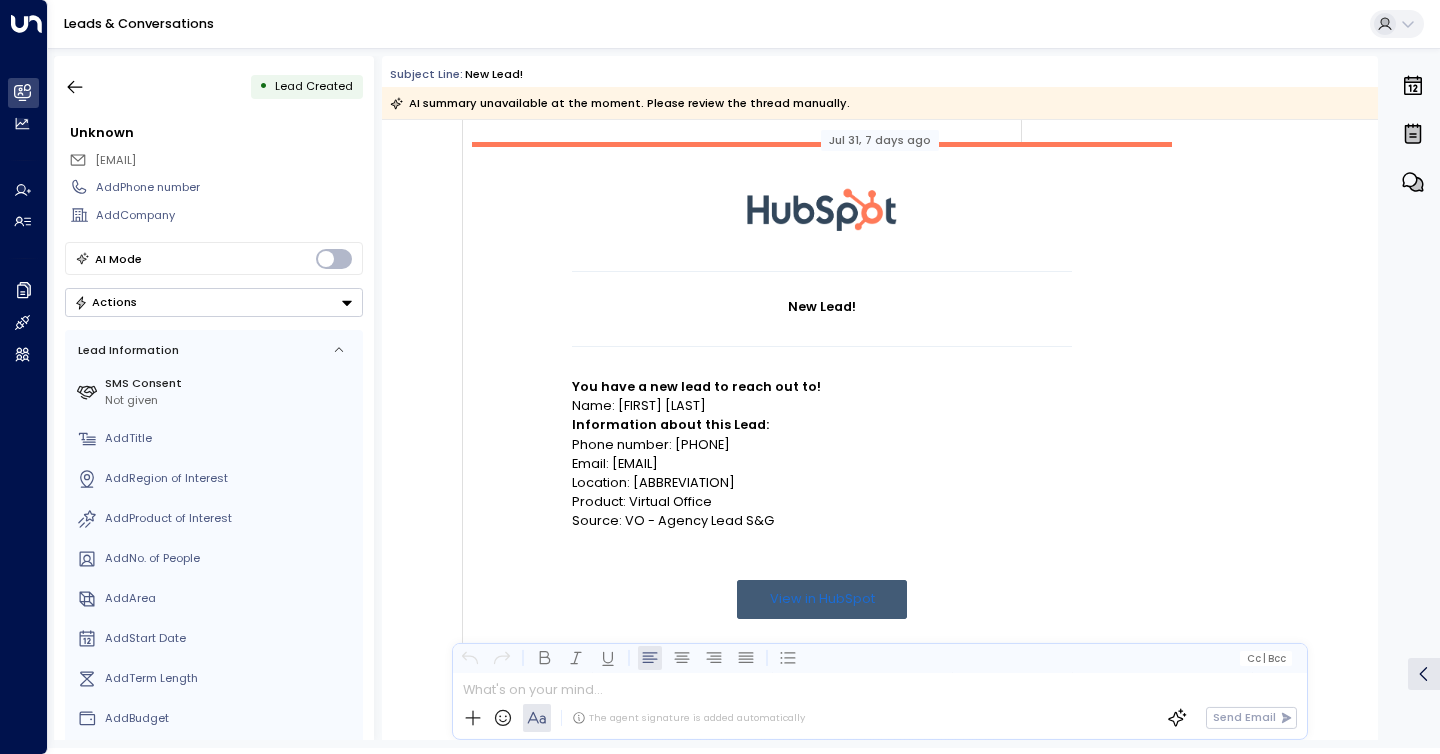 scroll, scrollTop: 0, scrollLeft: 0, axis: both 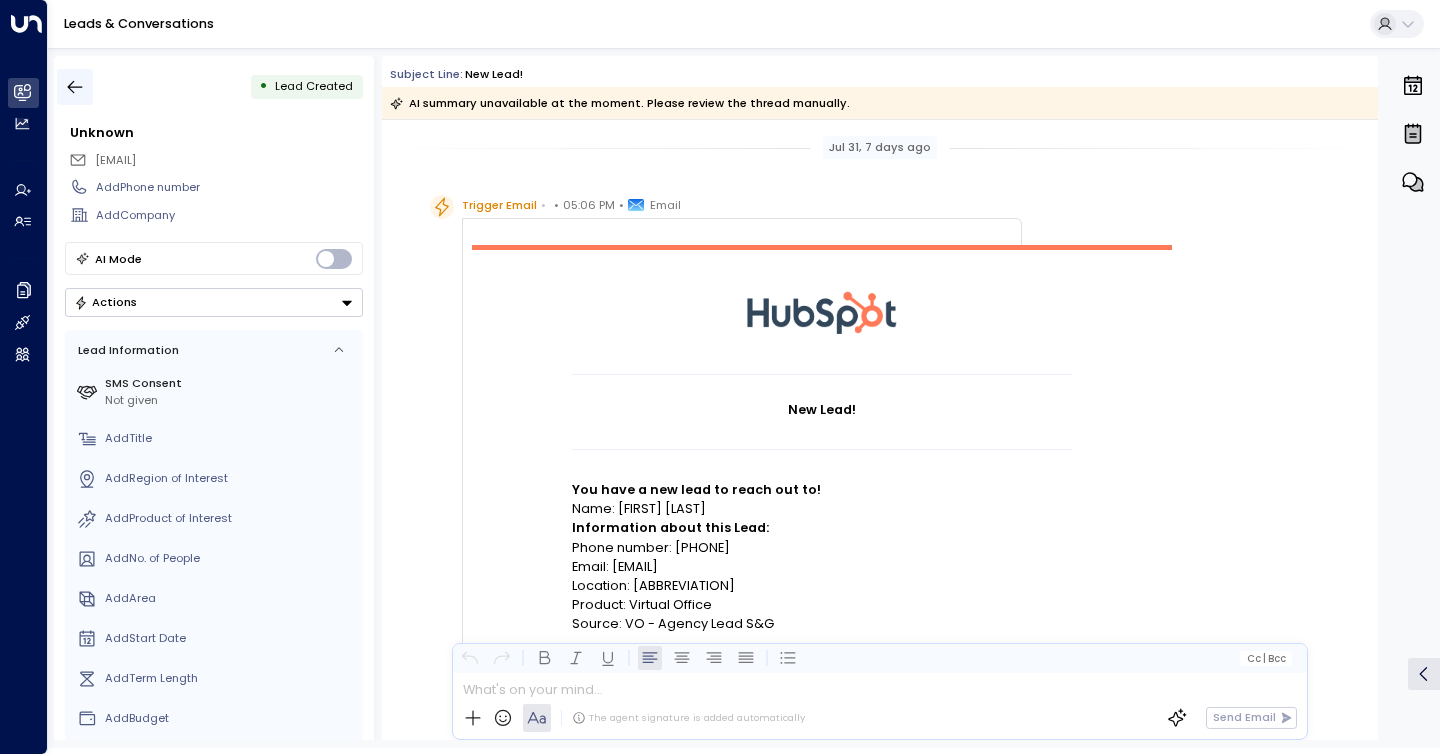 click 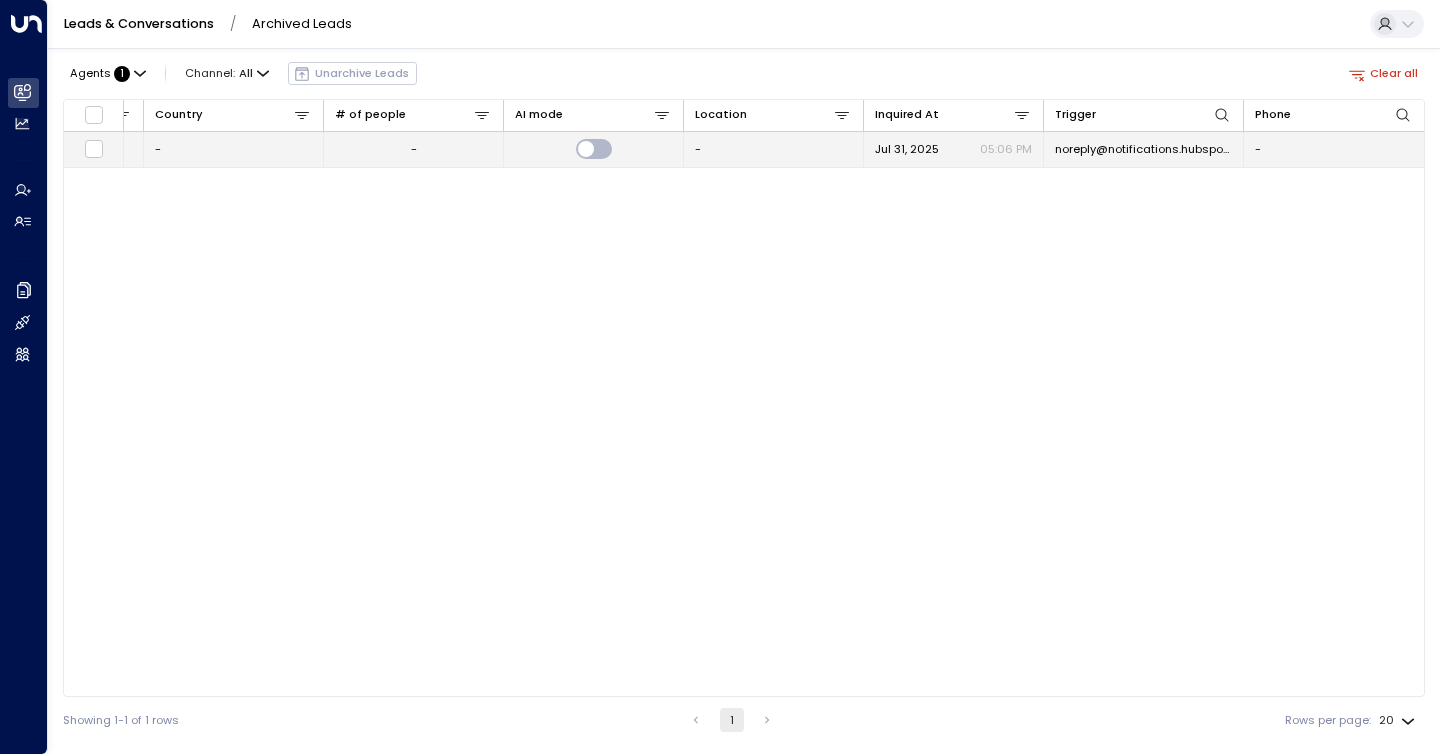 scroll, scrollTop: 0, scrollLeft: 0, axis: both 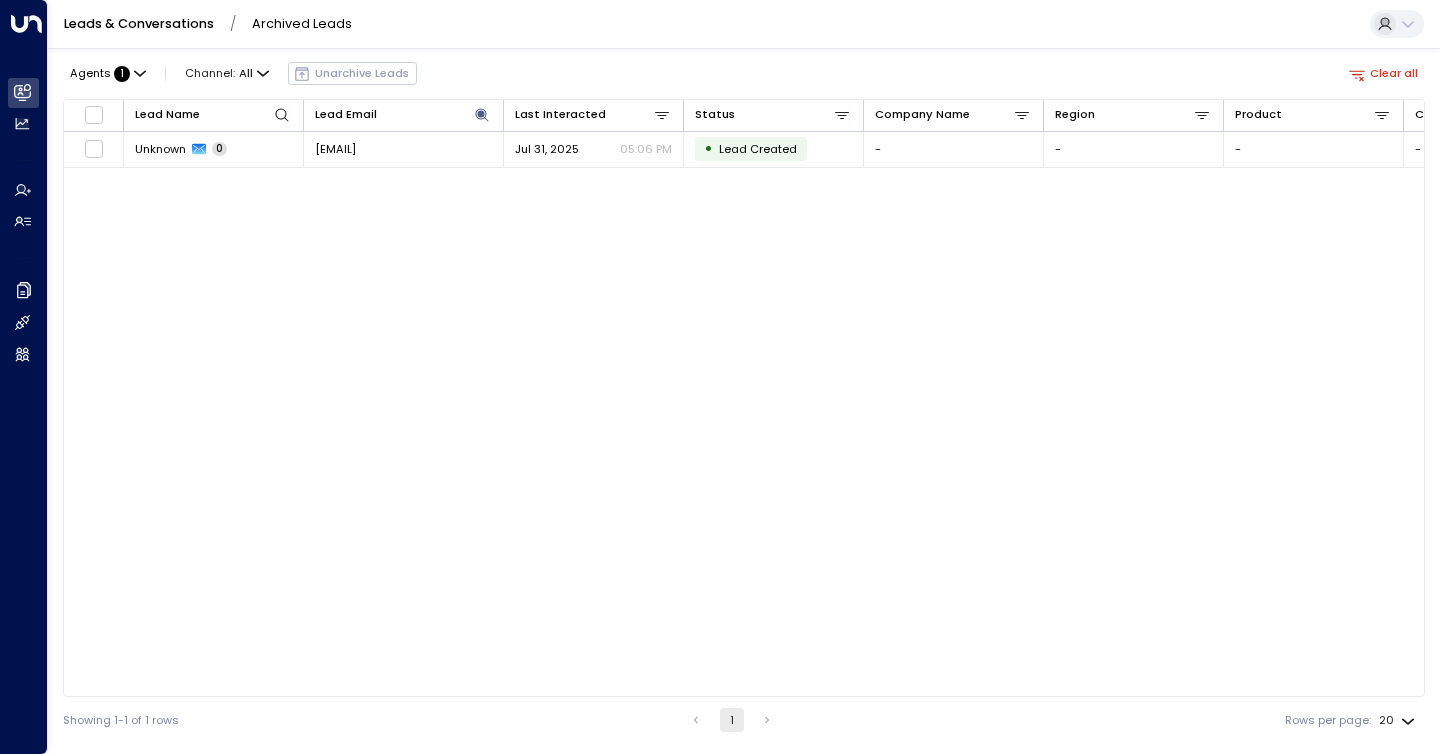 click on "Lead Name Lead Email Last Interacted Status Company Name Region Product Country # of people AI mode Location Inquired At Trigger Phone Unknown 0 [EMAIL] [DATE] [TIME] • Lead Created - - - - - - [DATE] [TIME] [EMAIL] -" at bounding box center (744, 398) 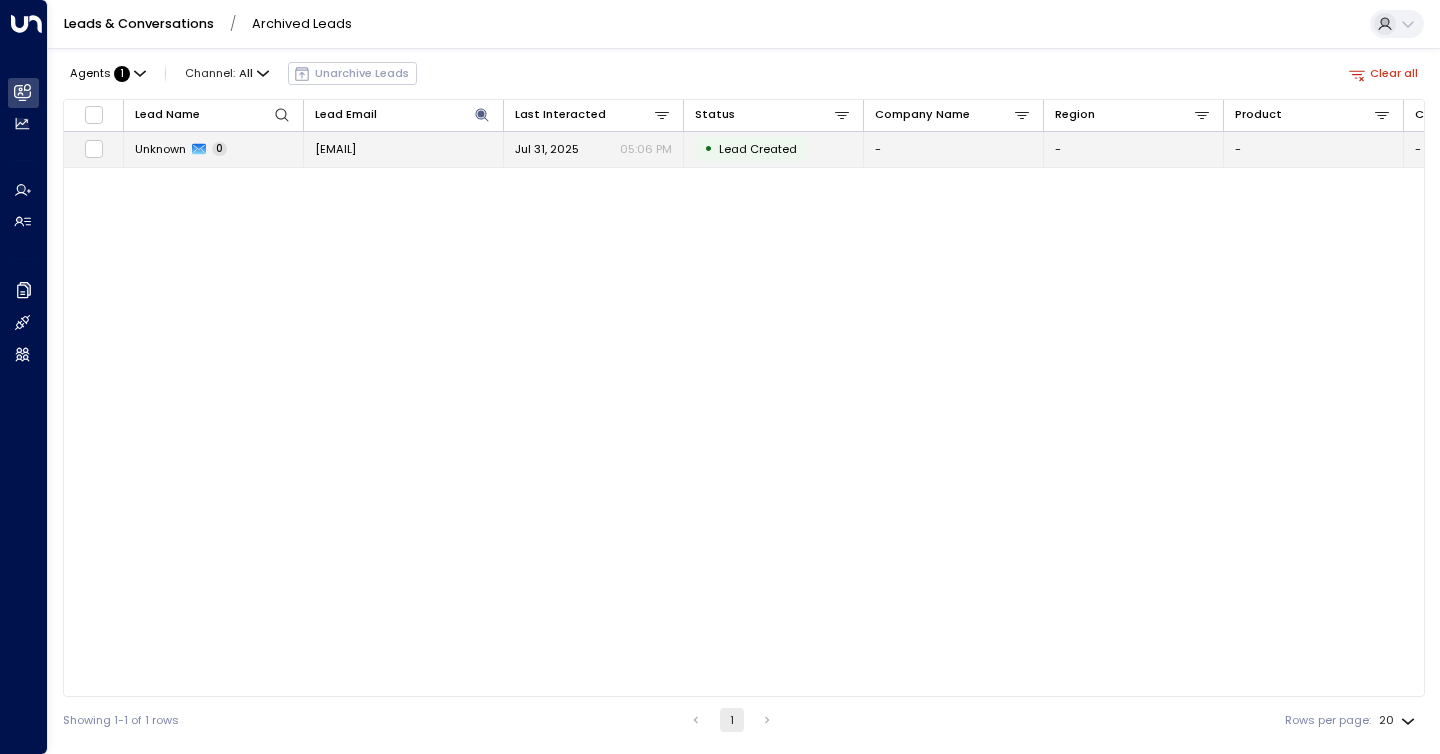 click on "[EMAIL]" at bounding box center (335, 149) 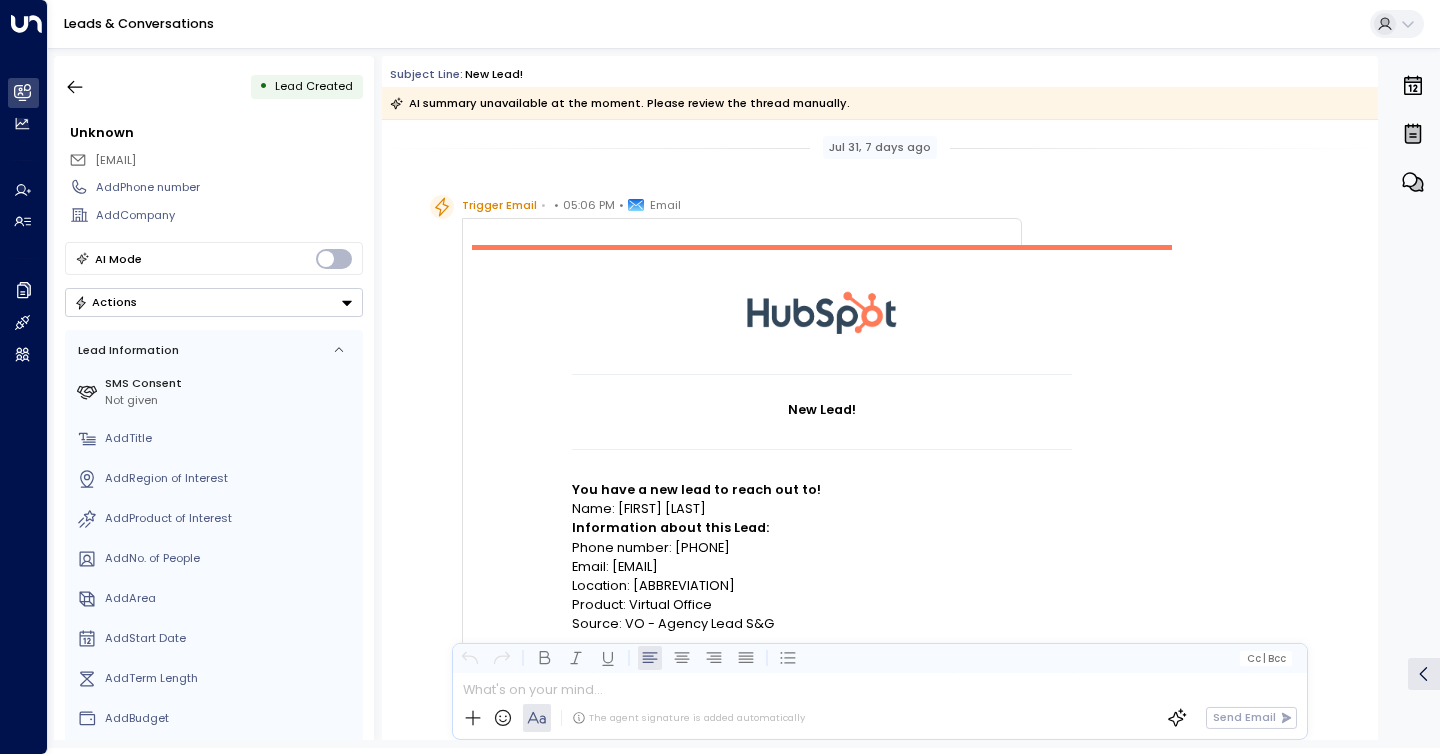 scroll, scrollTop: 400, scrollLeft: 0, axis: vertical 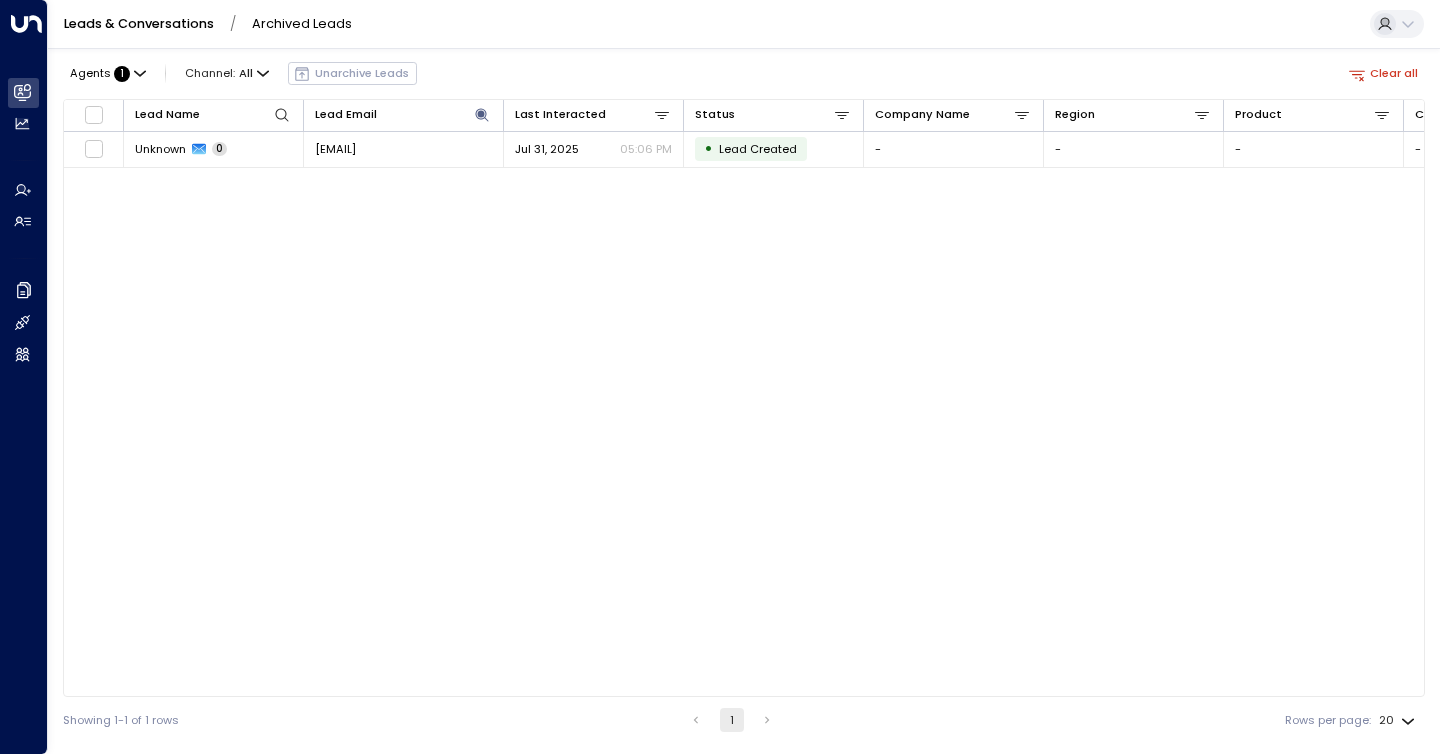 click on "Clear all" at bounding box center [1383, 73] 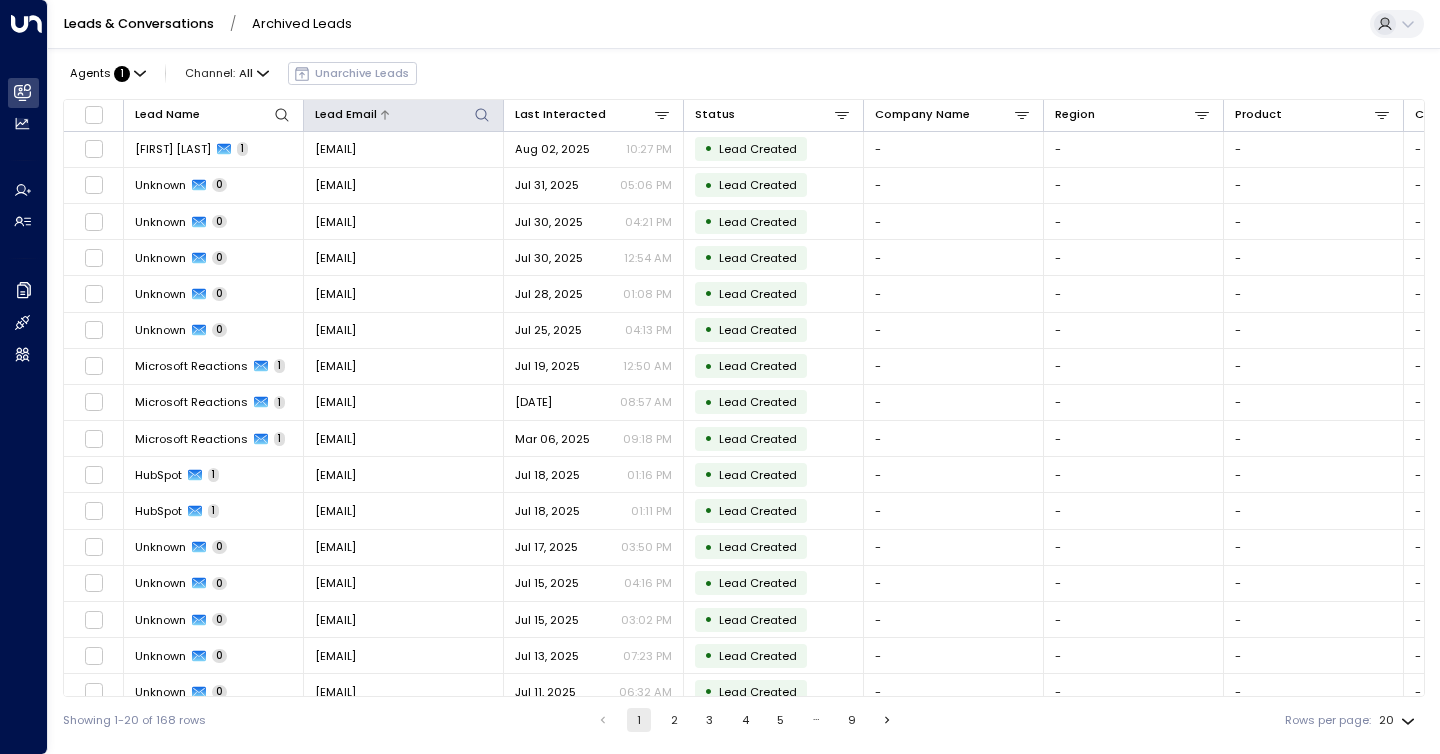 click 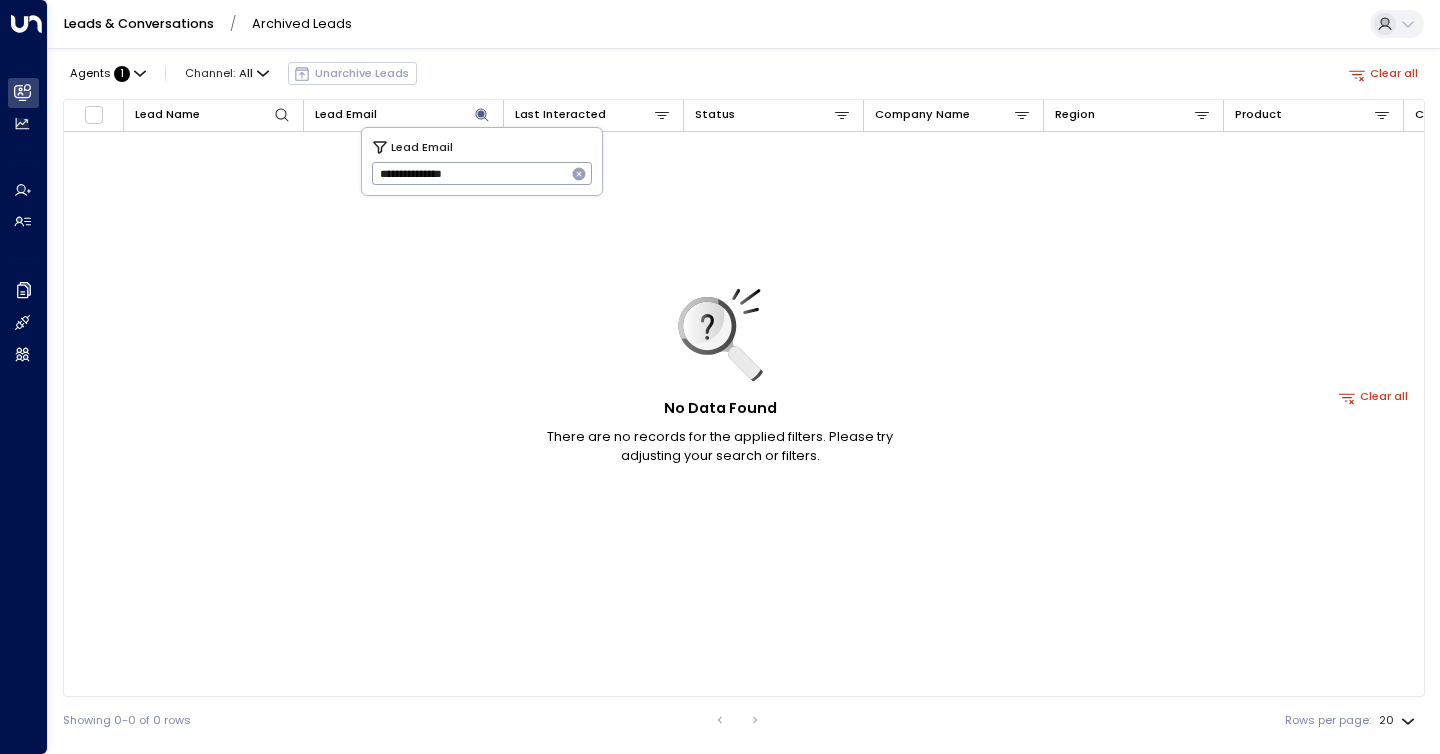 type on "**********" 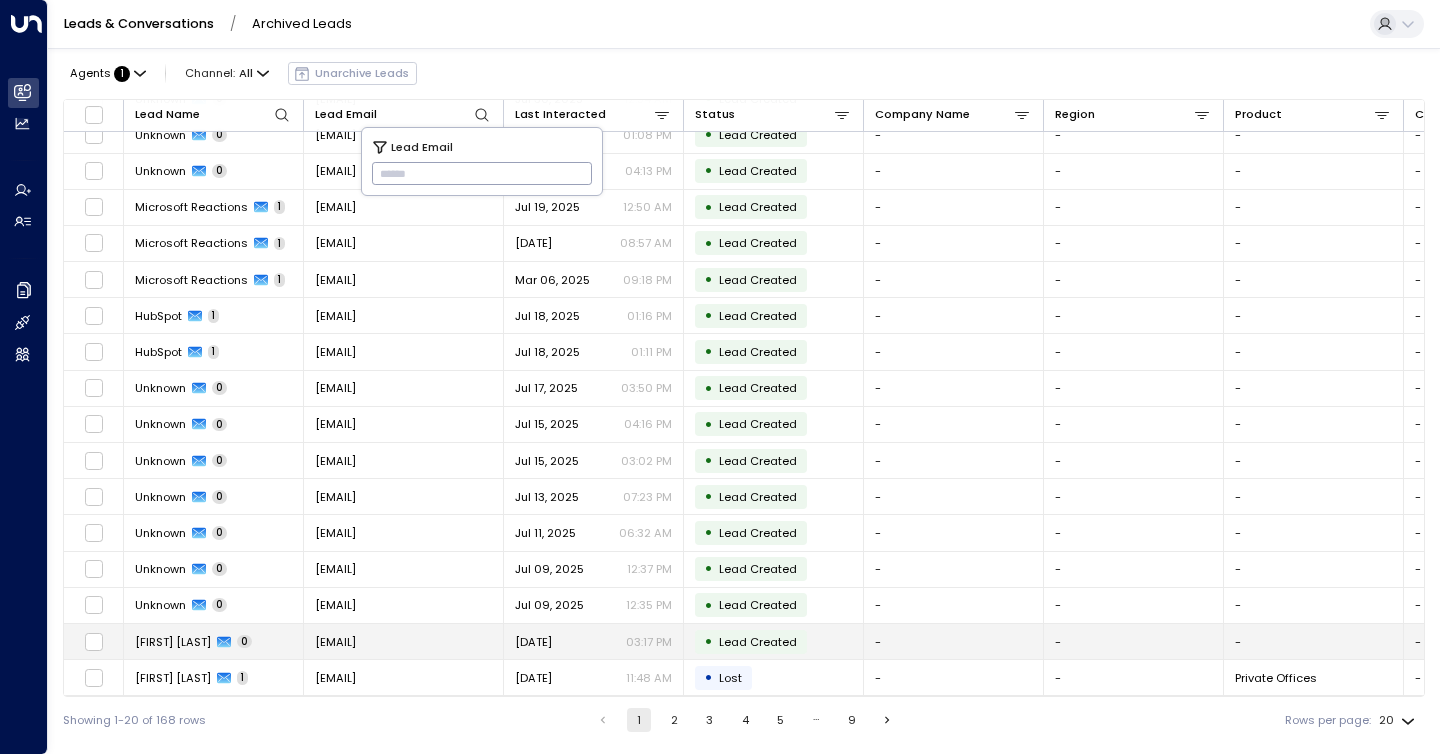 scroll, scrollTop: 0, scrollLeft: 0, axis: both 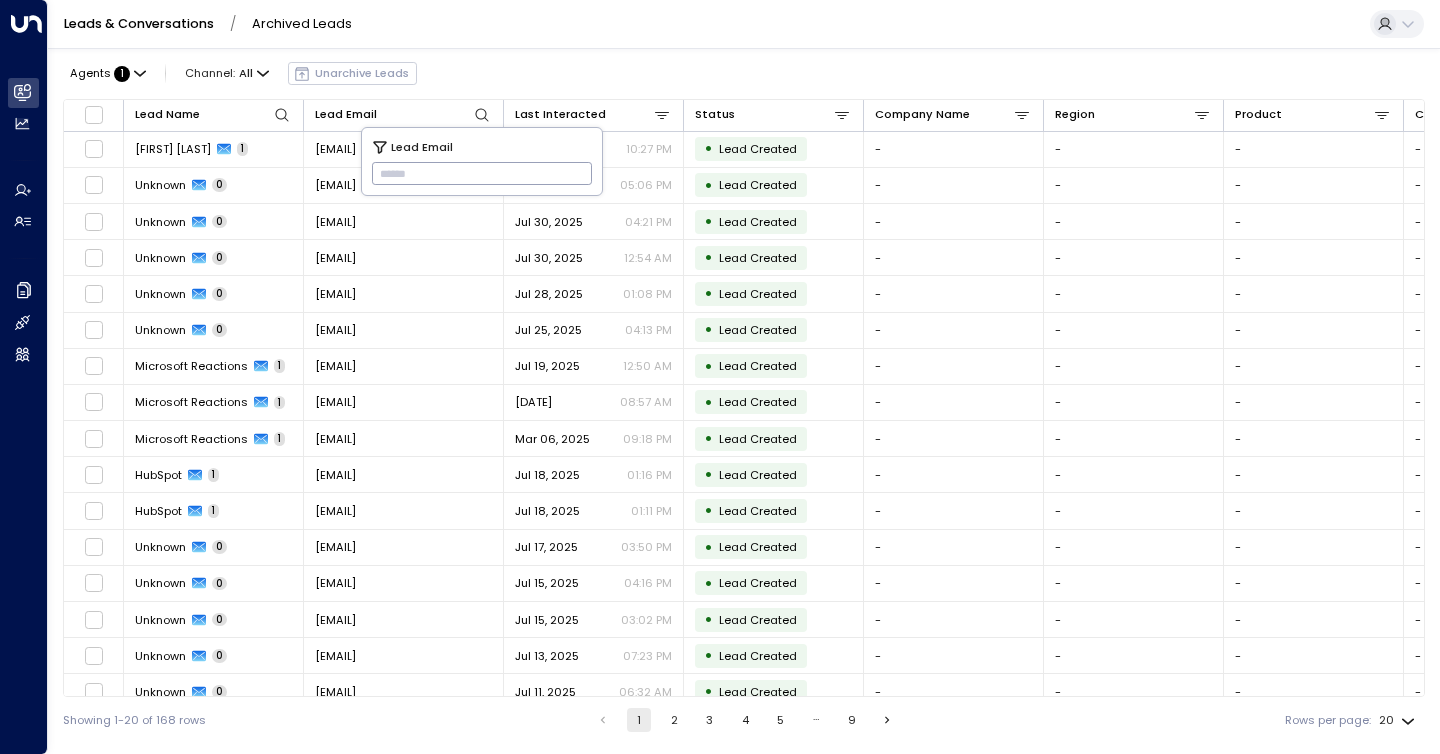 click at bounding box center (482, 174) 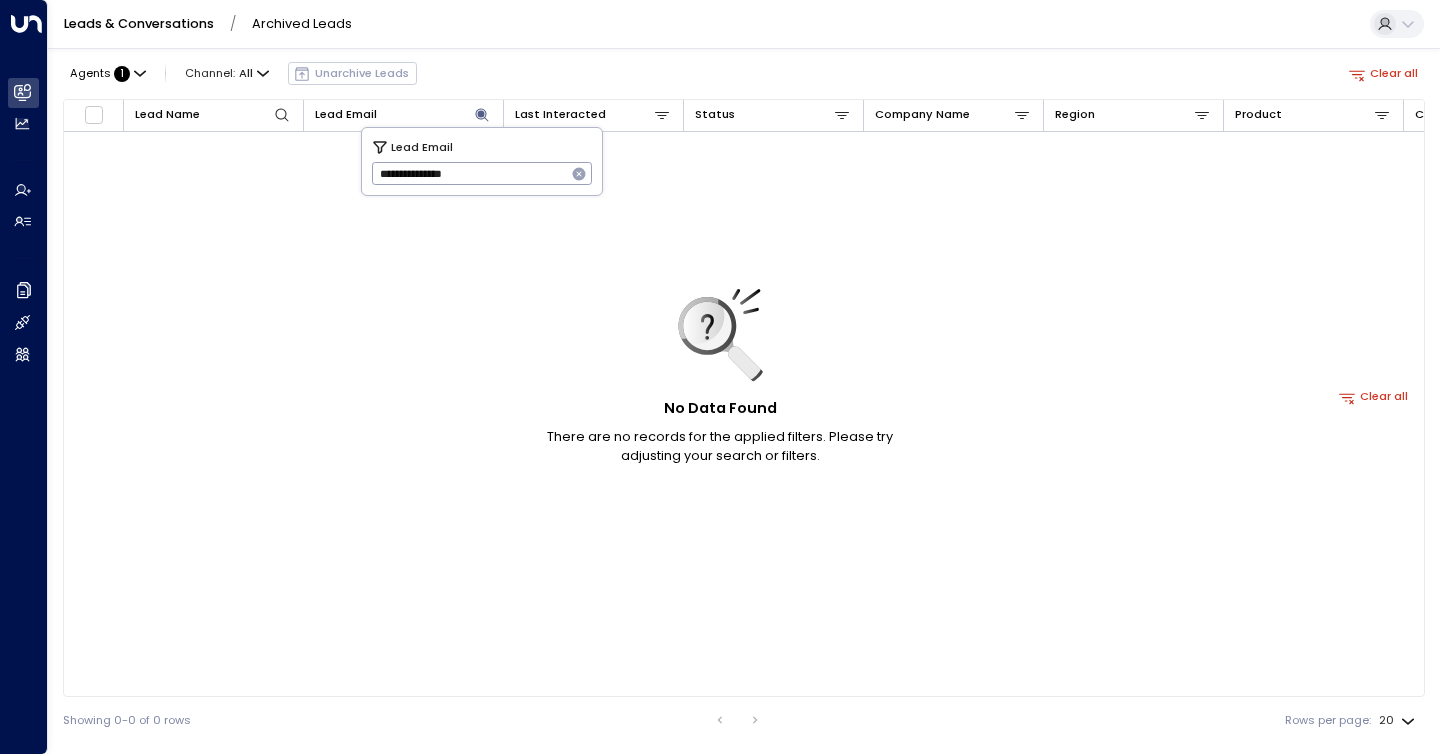 type on "**********" 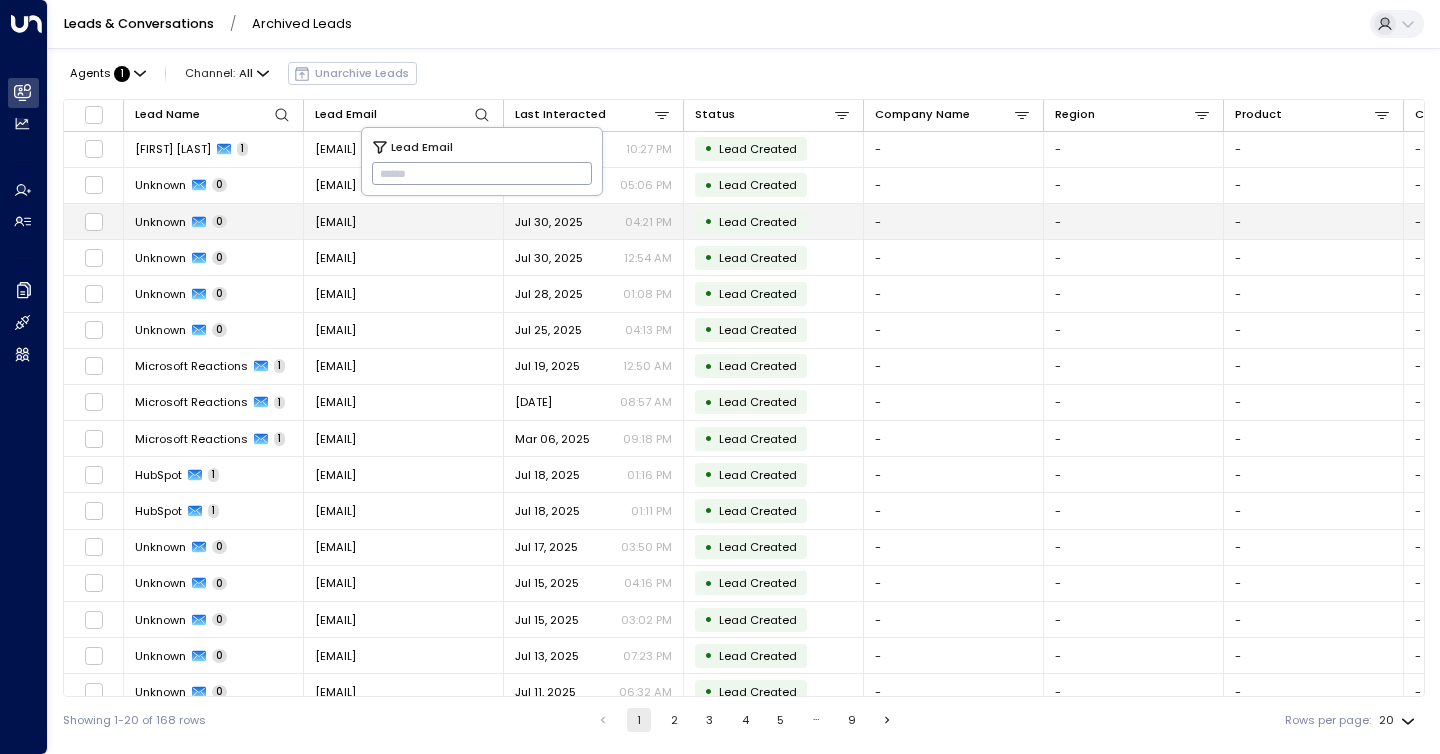 click on "[EMAIL]" at bounding box center [335, 222] 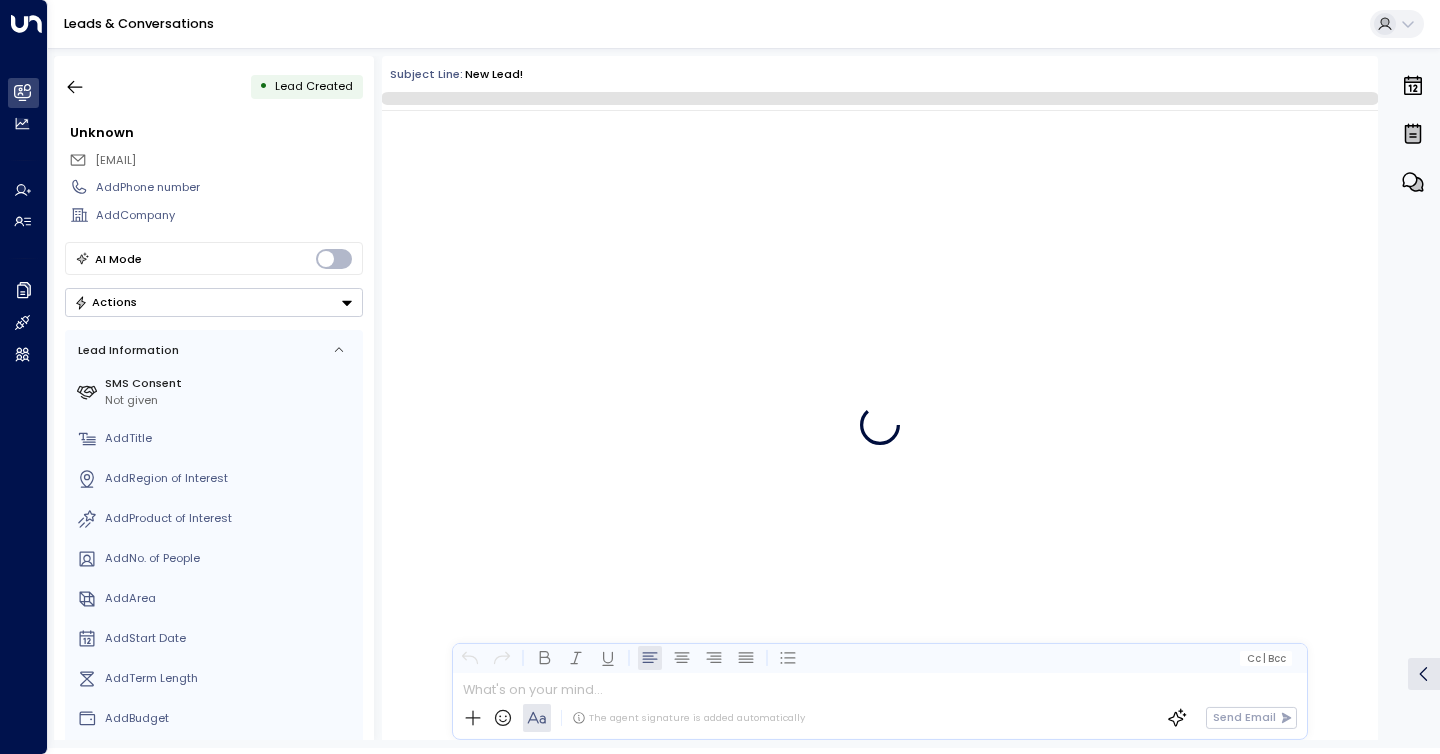 scroll, scrollTop: 400, scrollLeft: 0, axis: vertical 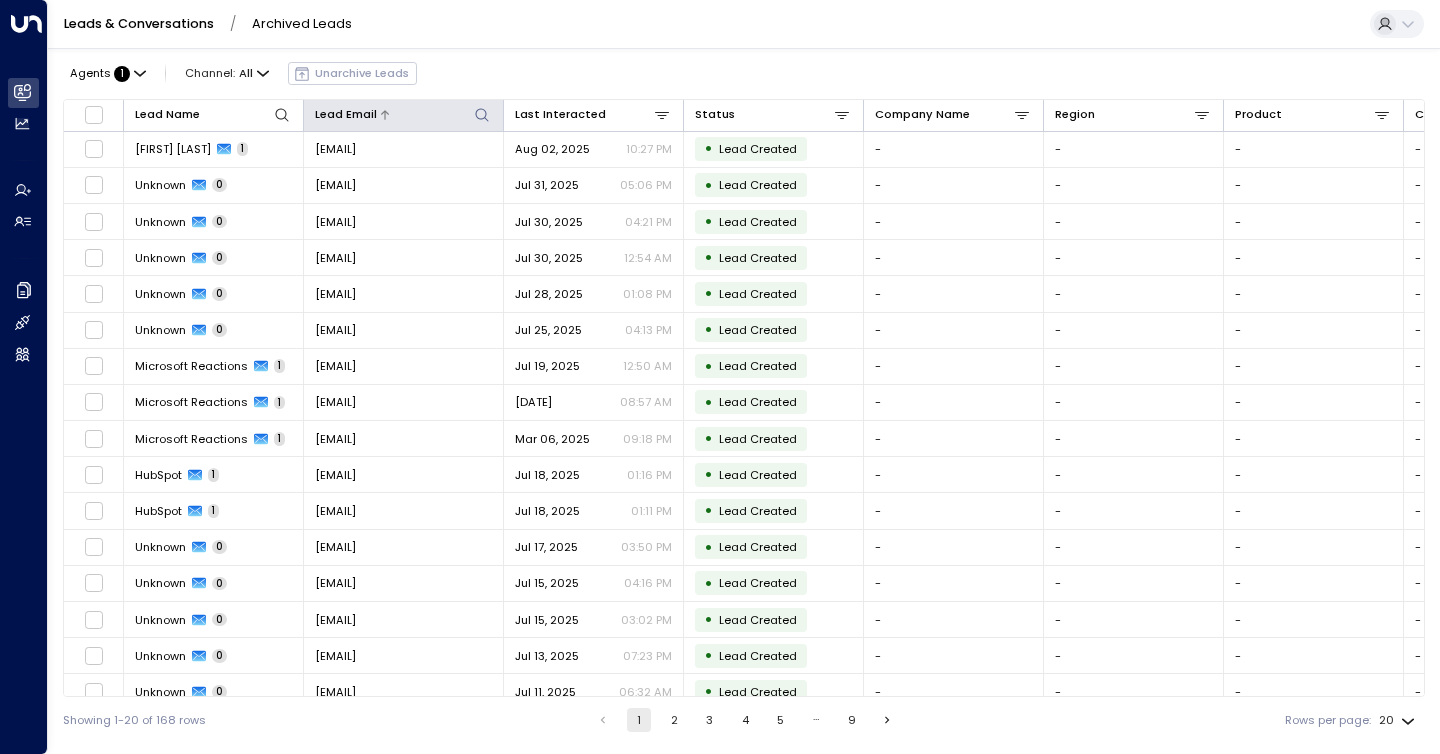 click at bounding box center (434, 114) 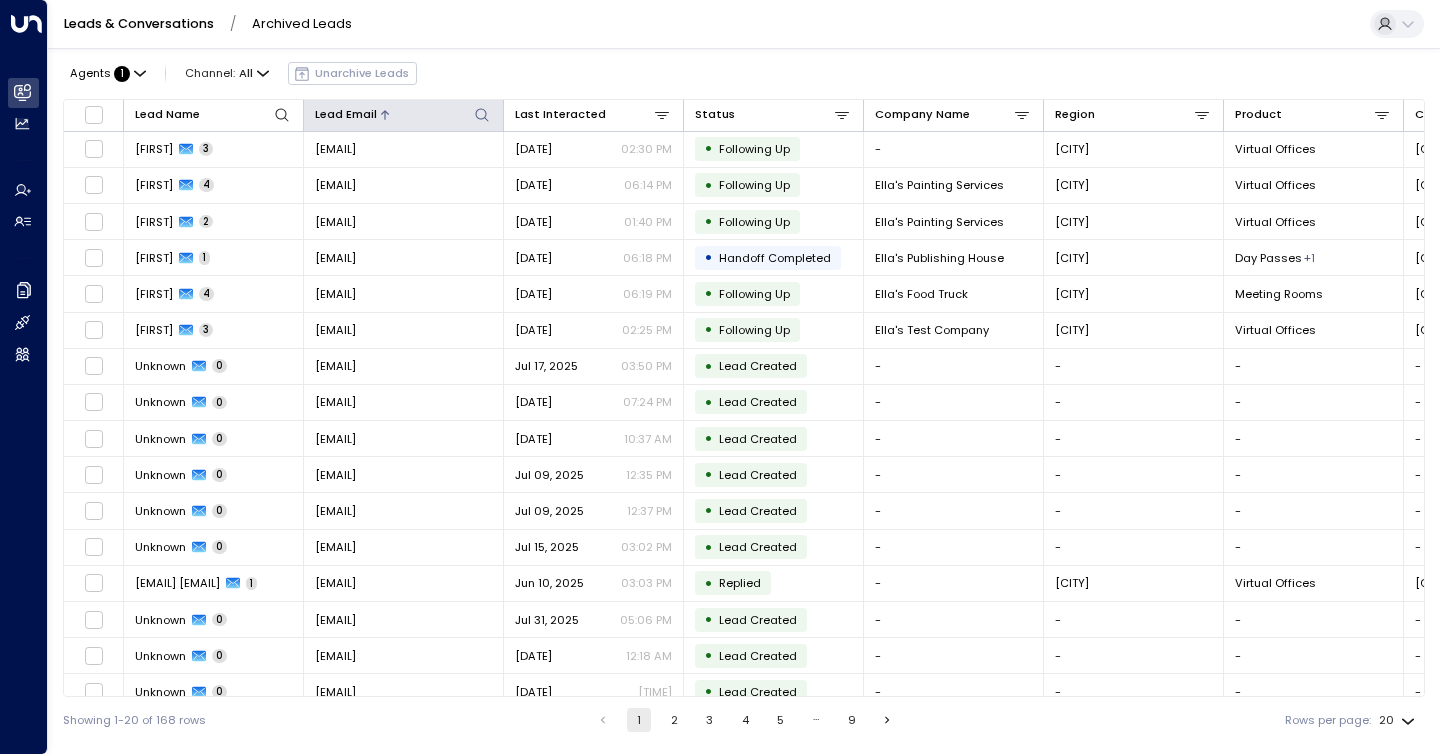 click 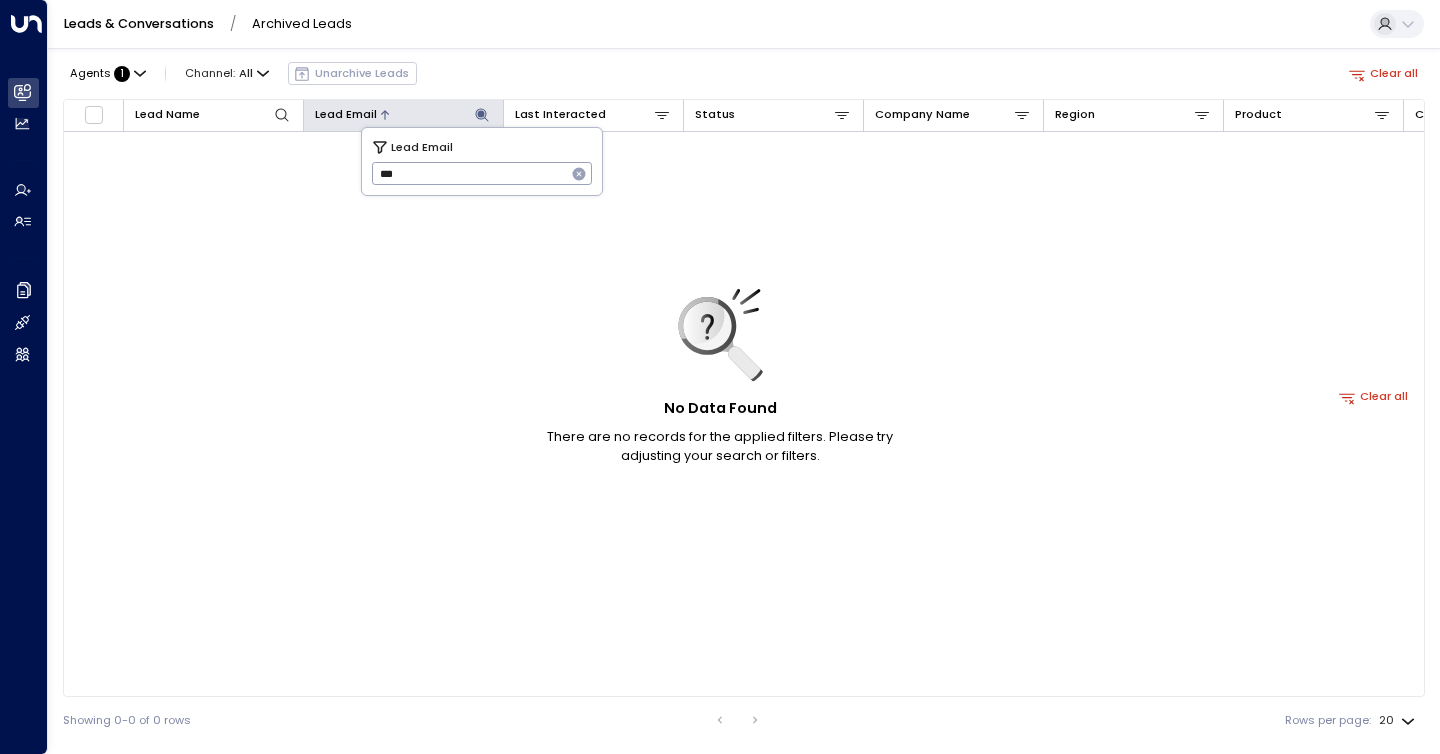 type on "****" 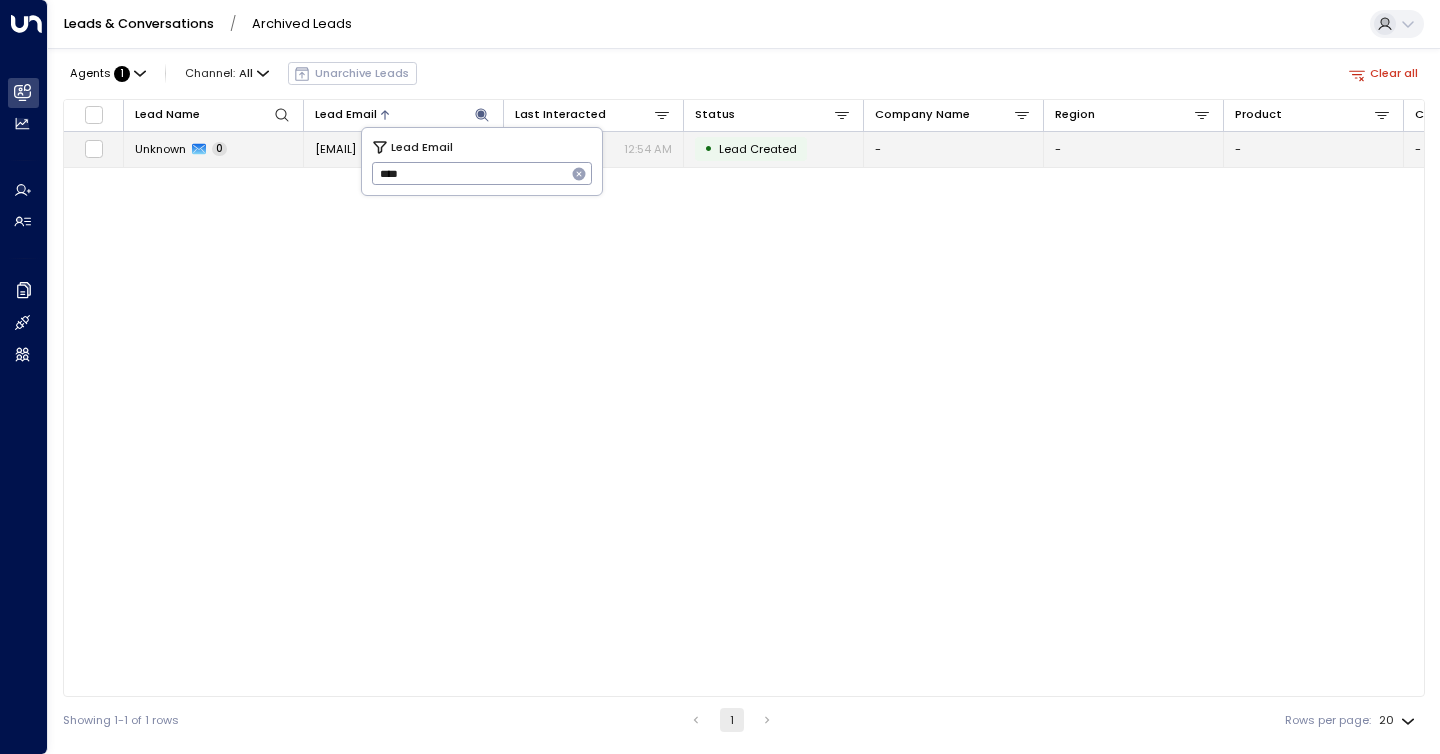 click on "Unknown 0" at bounding box center (214, 149) 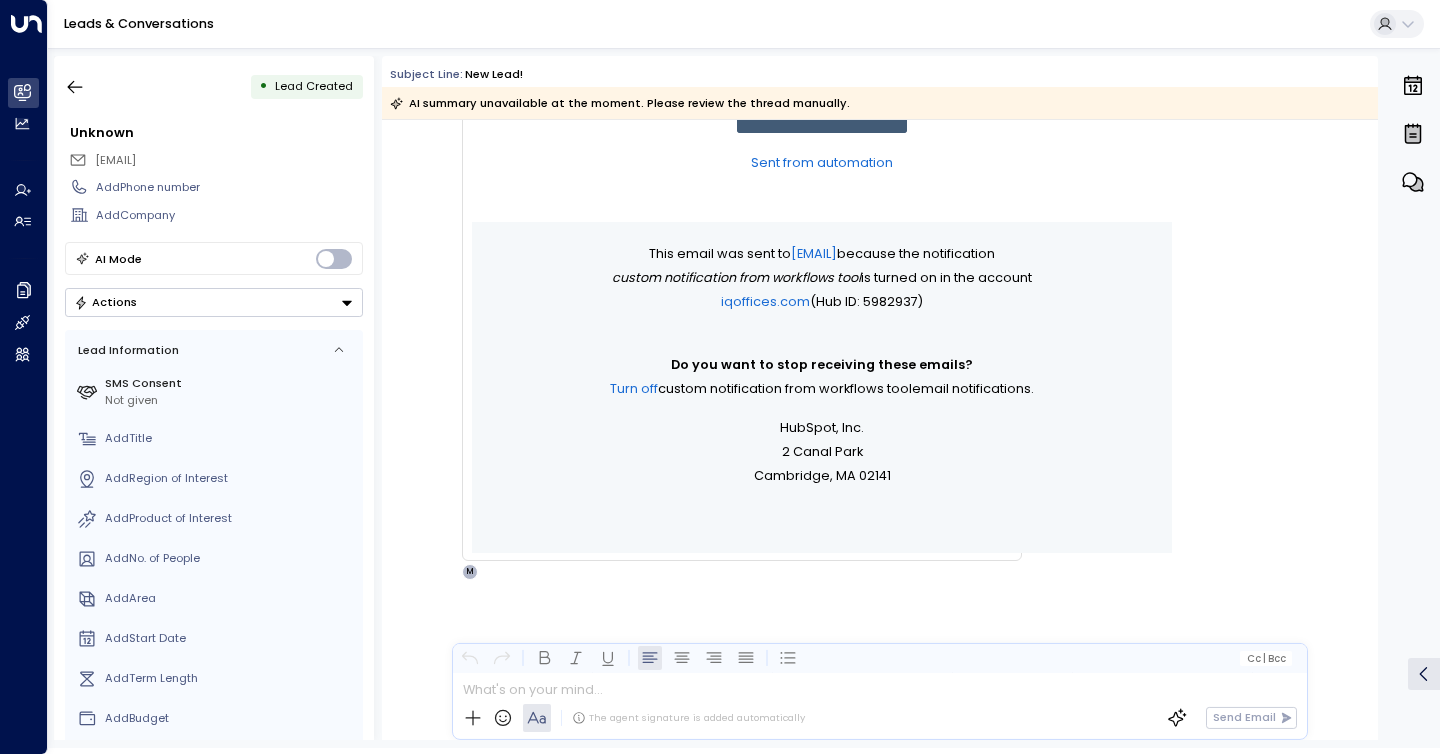 scroll, scrollTop: 589, scrollLeft: 0, axis: vertical 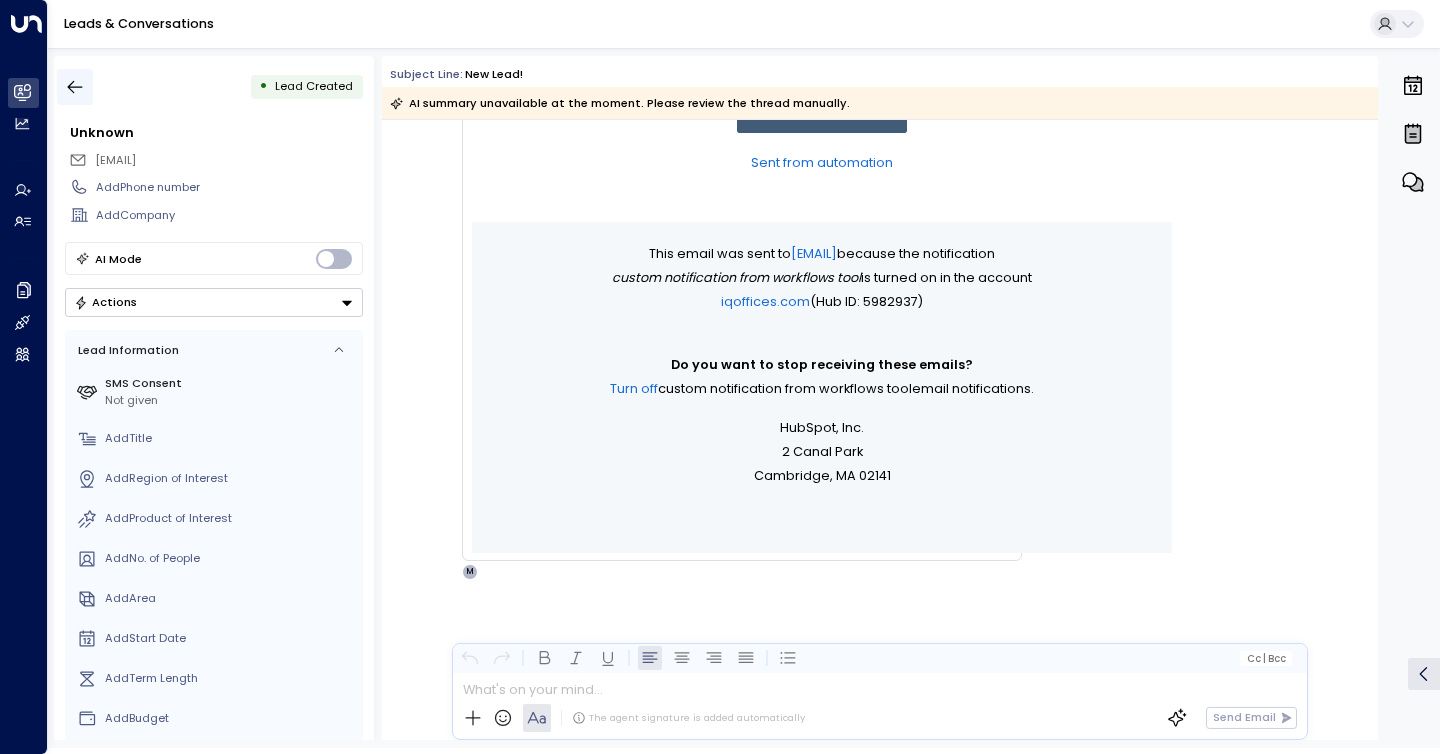 click 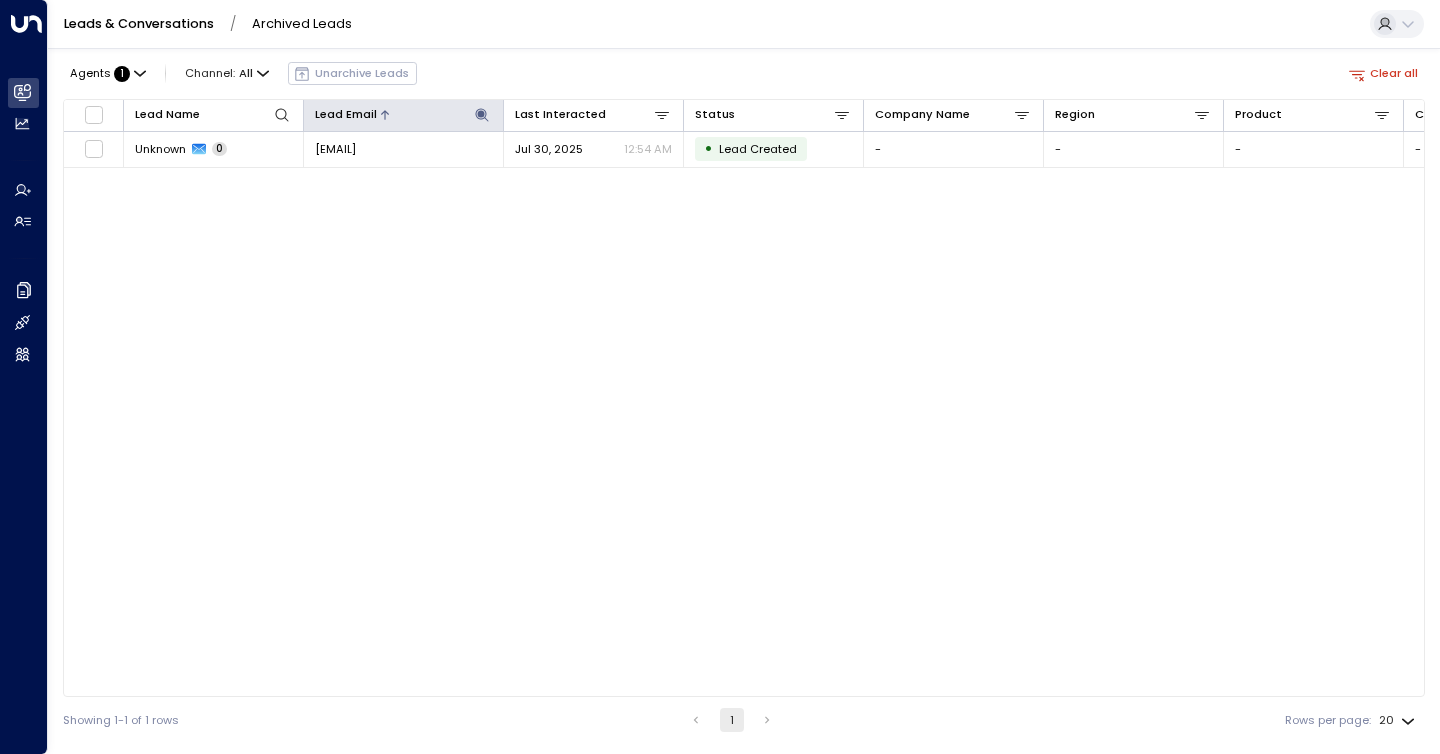 click 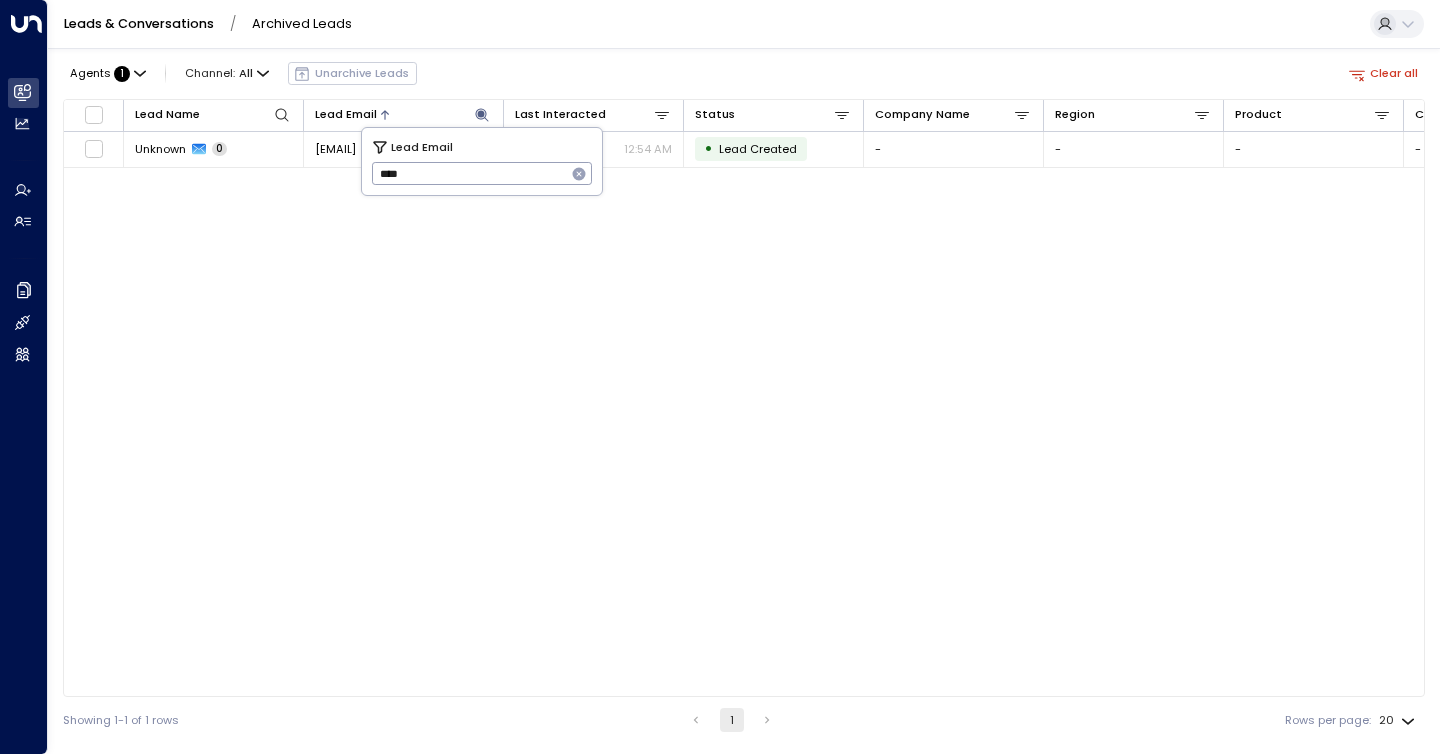 click 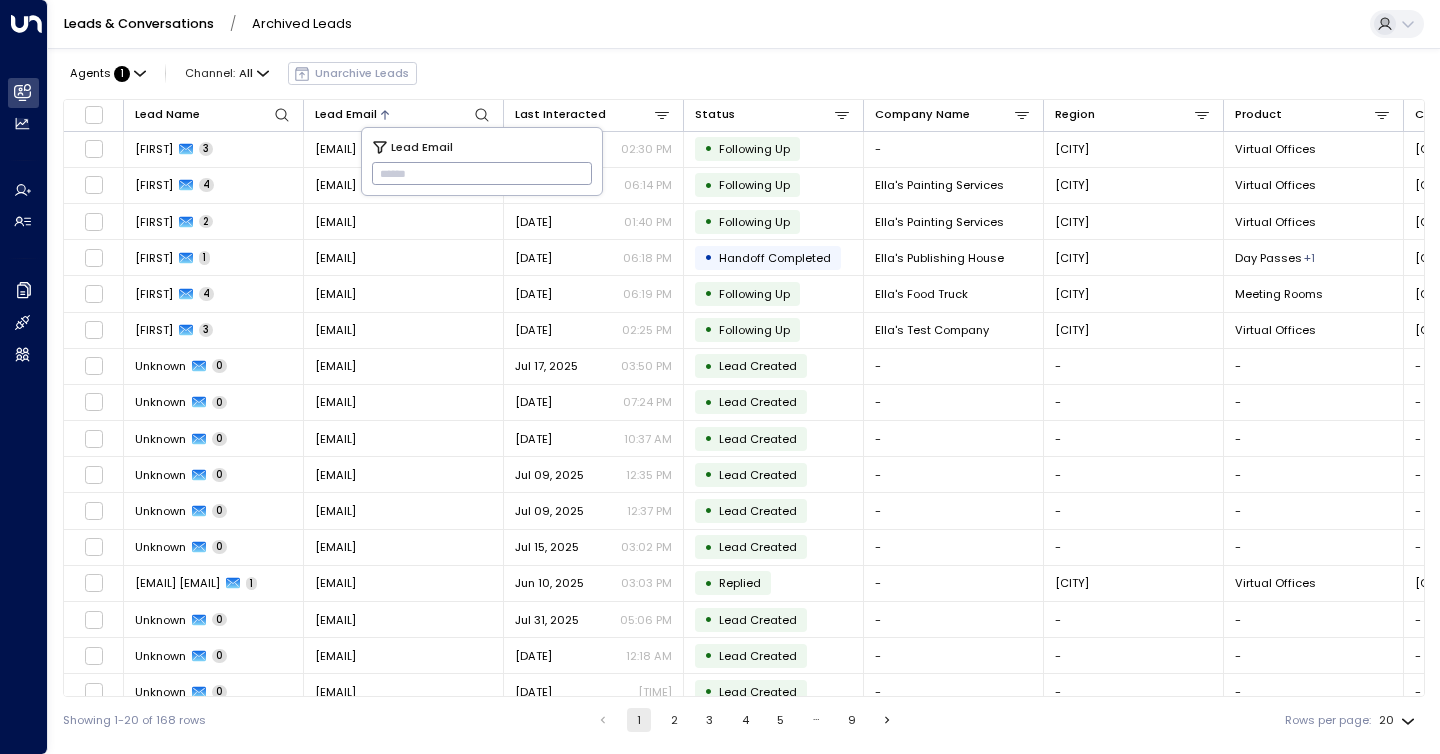 click on "Agents : 1 Channel: All Unarchive Leads" at bounding box center [744, 73] 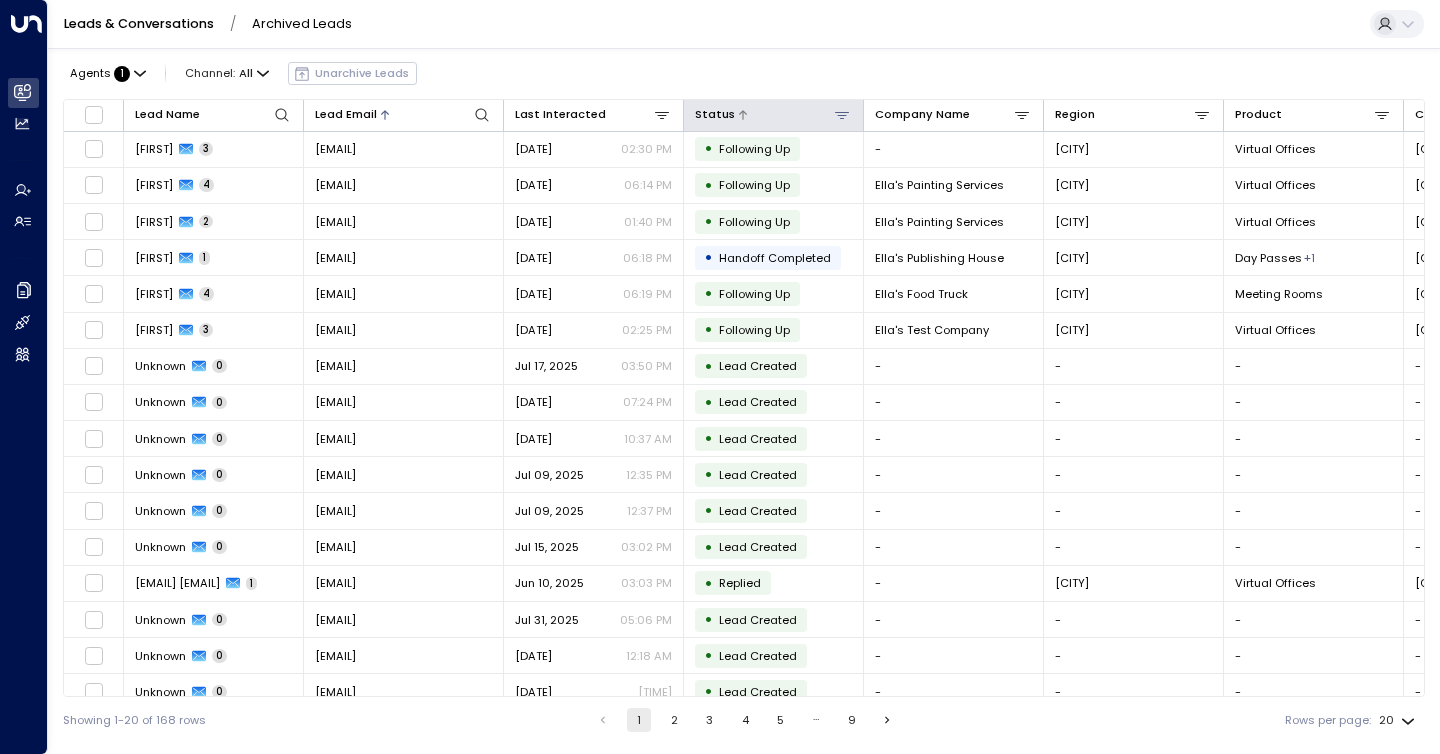 click 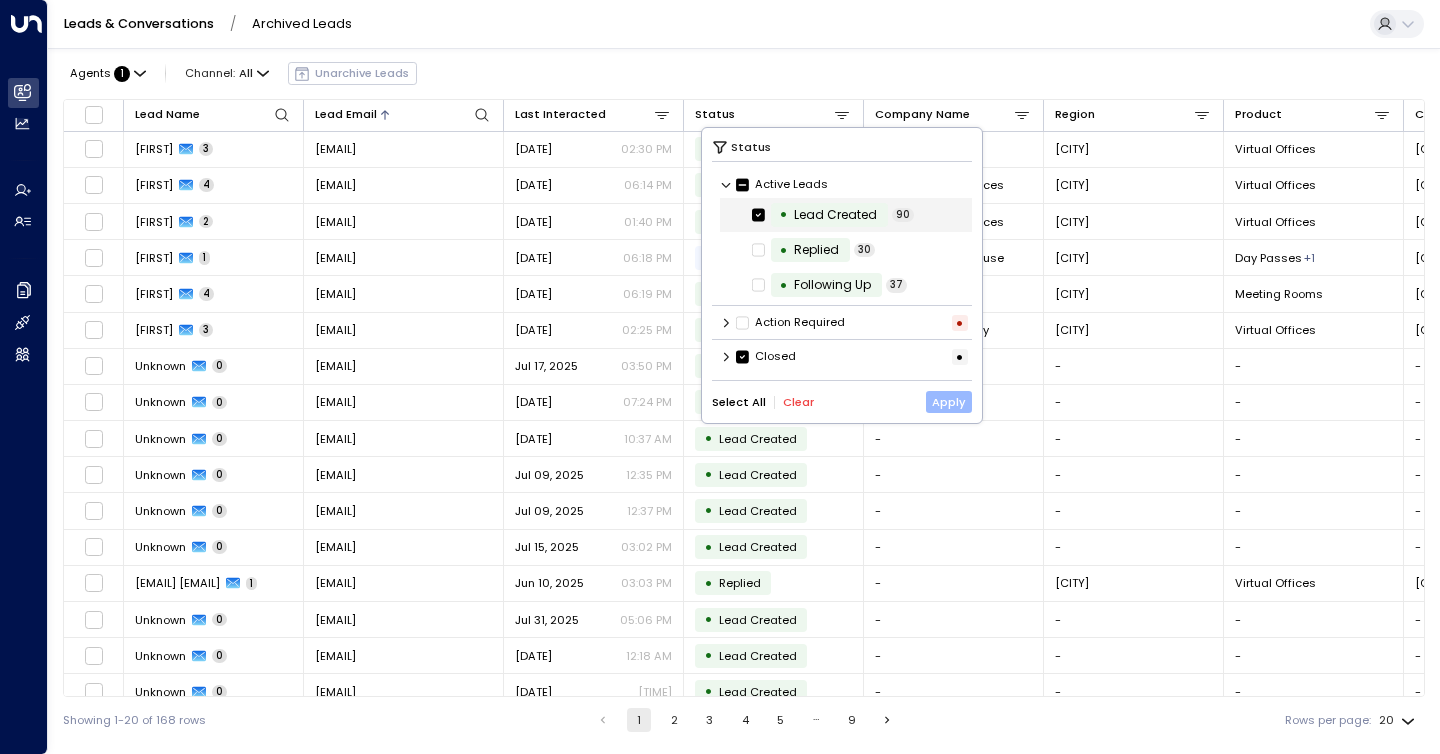 click on "Apply" at bounding box center [949, 402] 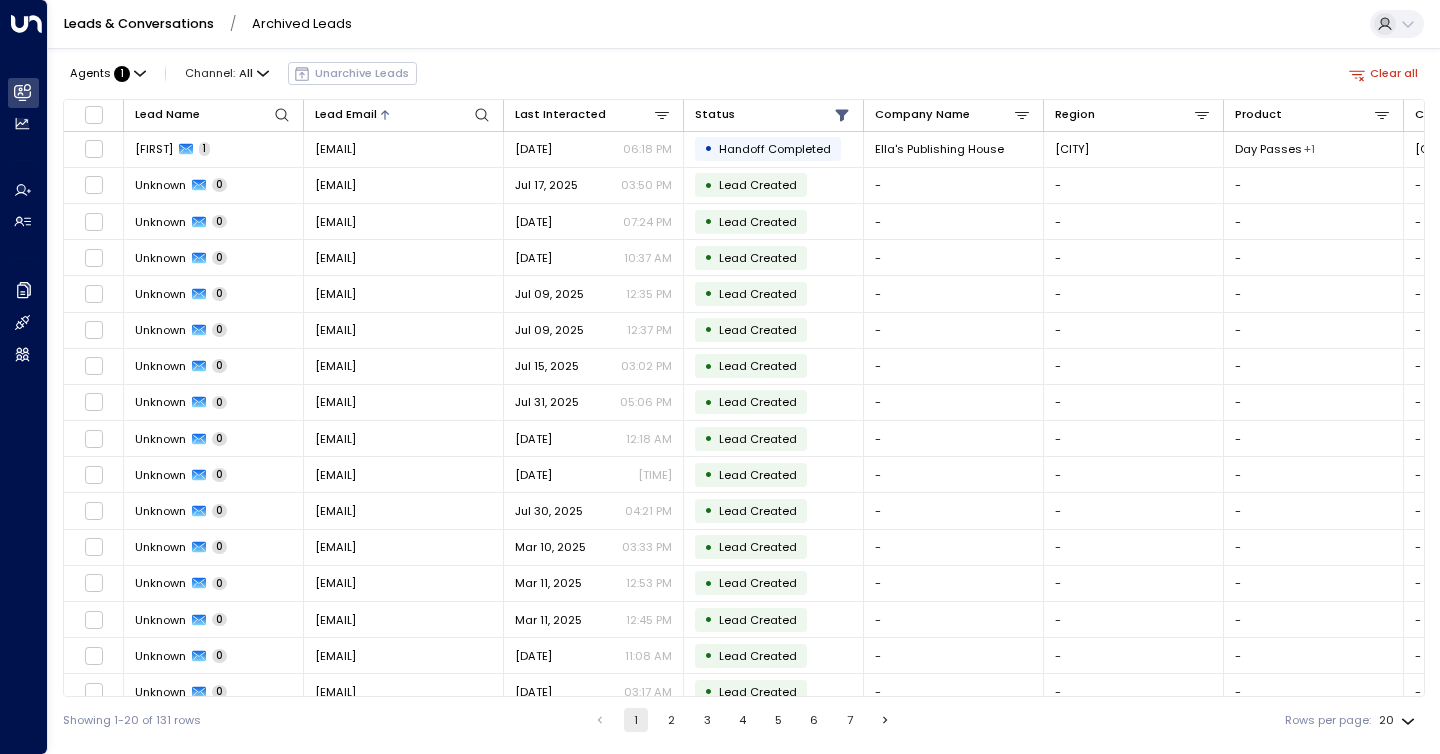 click on "Agents : 1 Channel: All Unarchive Leads Clear all" at bounding box center [744, 73] 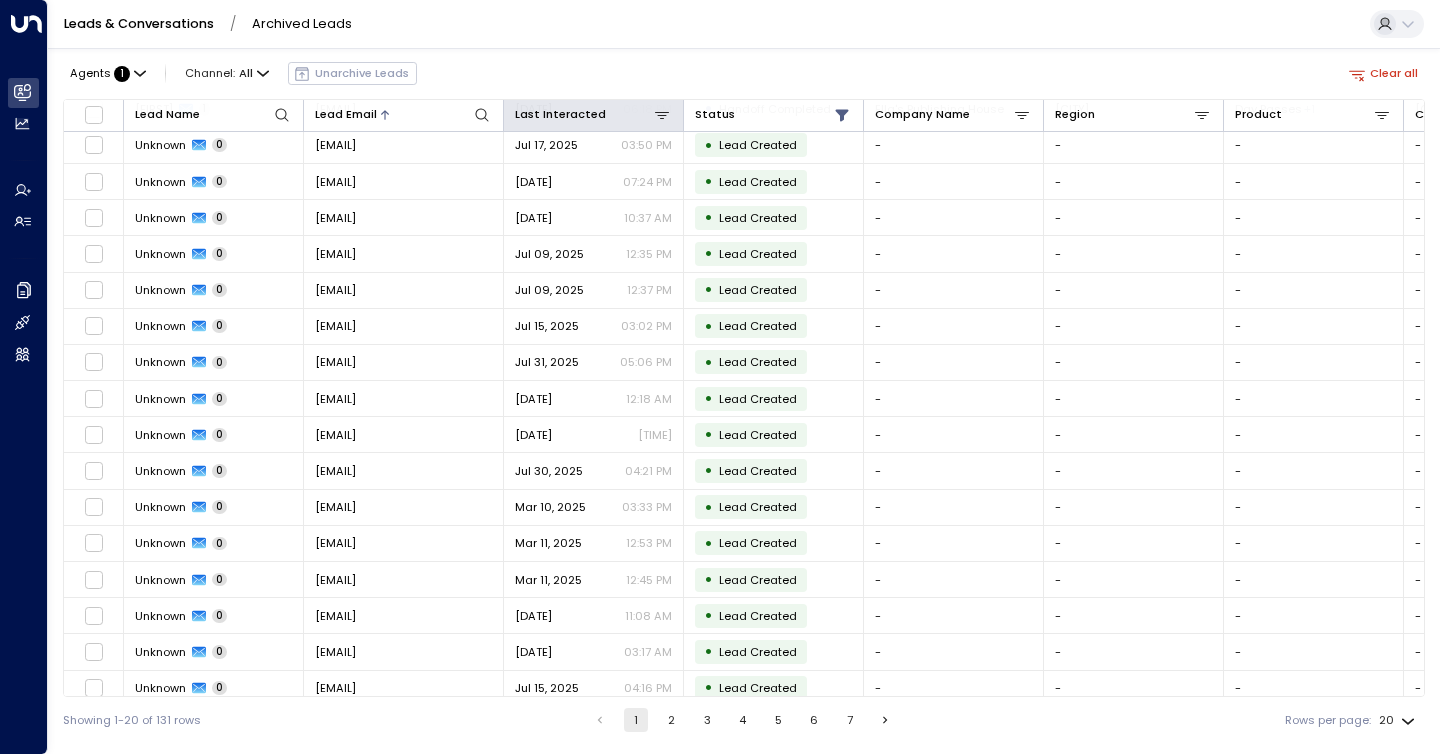 scroll, scrollTop: 0, scrollLeft: 0, axis: both 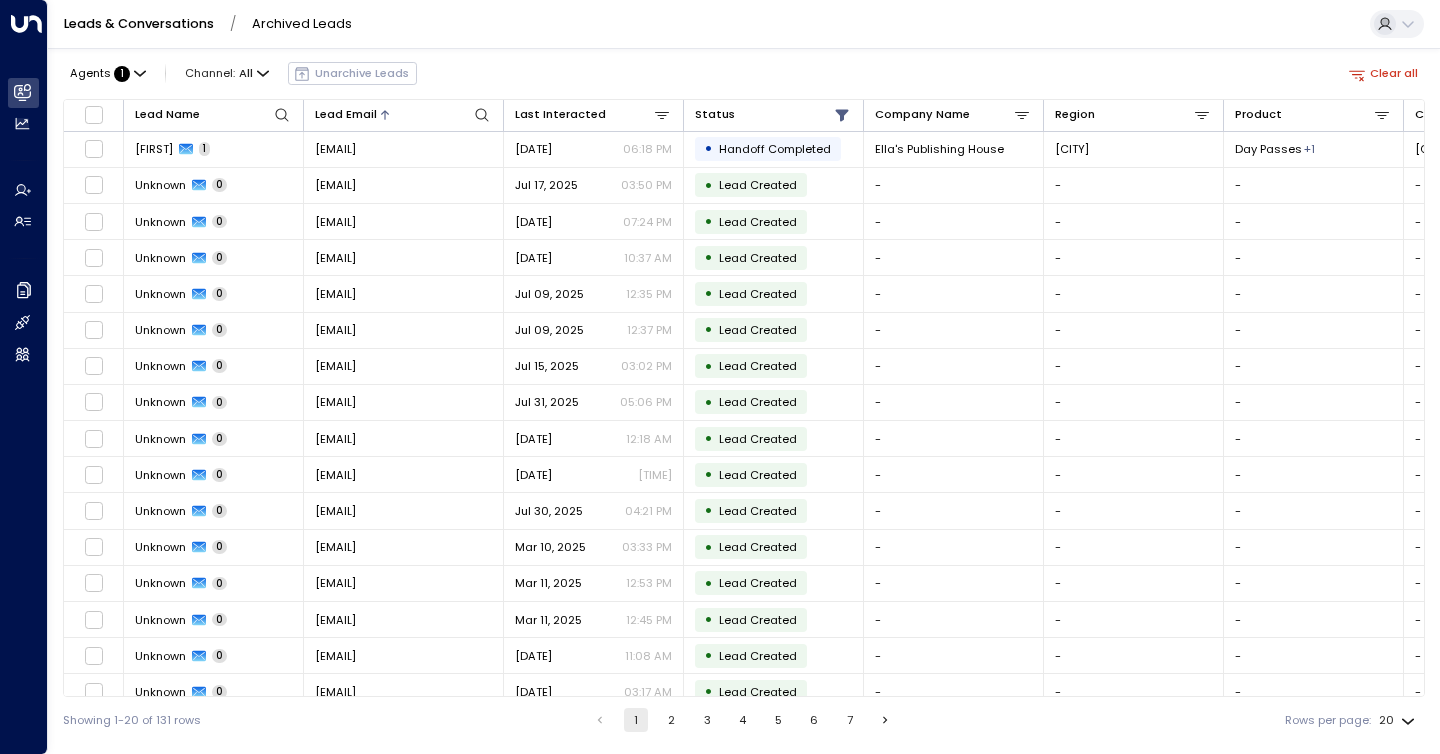 click on "Agents : 1 Channel: All Unarchive Leads Clear all" at bounding box center [744, 73] 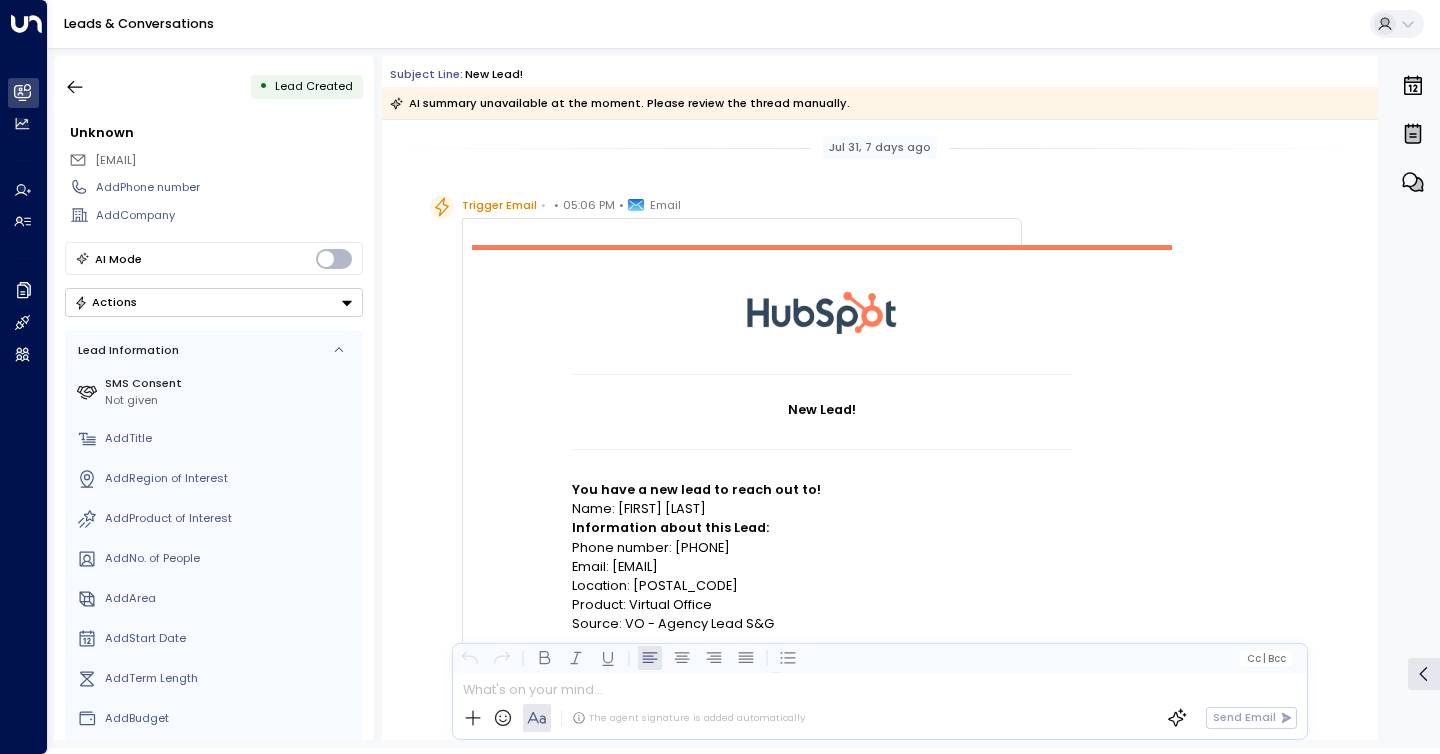 scroll, scrollTop: 0, scrollLeft: 0, axis: both 